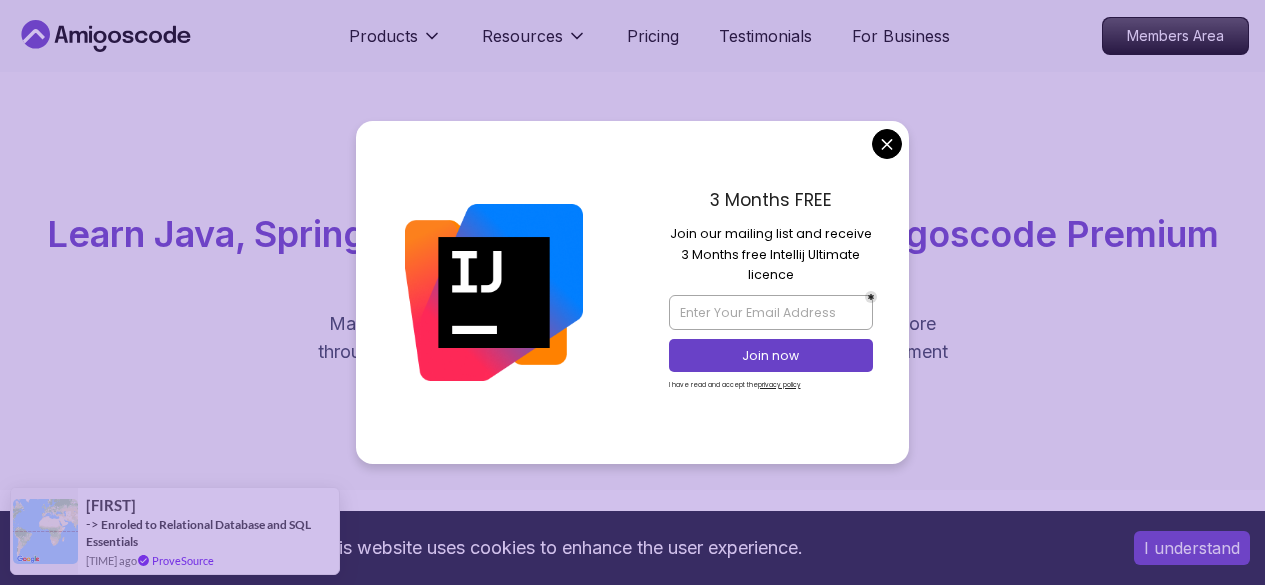 scroll, scrollTop: 0, scrollLeft: 0, axis: both 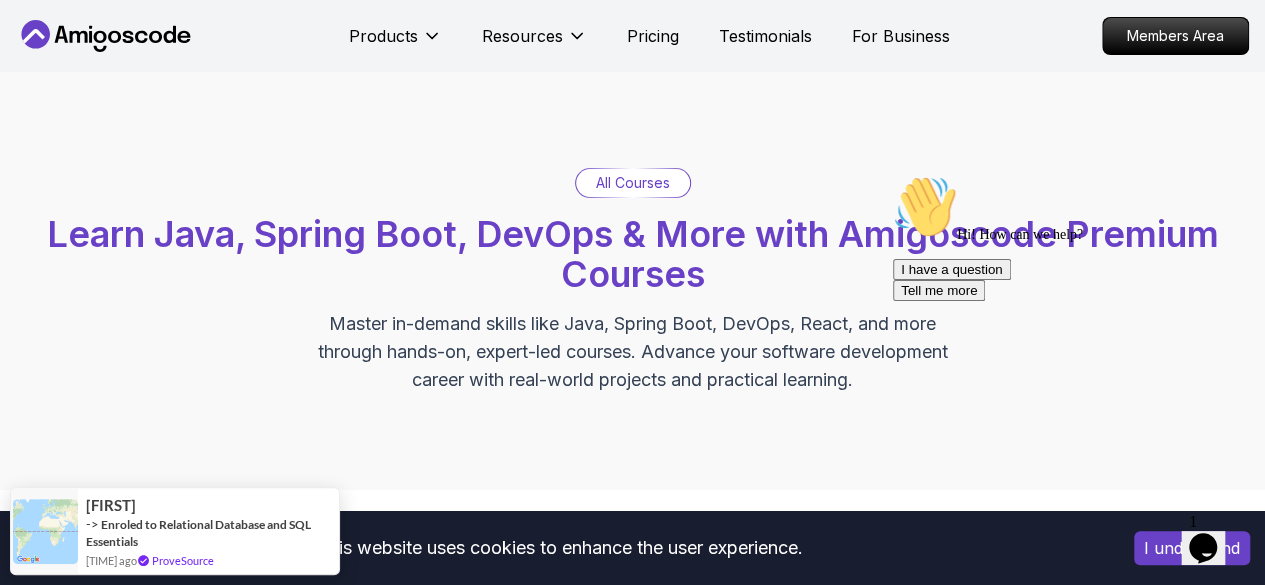 click on "This website uses cookies to enhance the user experience. I understand Products Resources Pricing Testimonials For Business Members Area Products Resources Pricing Testimonials For Business Members Area All Courses Learn Java, Spring Boot, DevOps & More with Amigoscode Premium Courses Master in-demand skills like Java, Spring Boot, DevOps, React, and more through hands-on, expert-led courses. Advance your software development career with real-world projects and practical learning. Filters Filters Type Course Build Price Pro Free Instructors Nelson Djalo Richard Abz Duration 0-1 Hour 1-3 Hours +3 Hours Track Front End Back End Dev Ops Full Stack Level Junior Mid-level Senior 6.00h Linux Fundamentals Pro Learn the fundamentals of Linux and how to use the command line 5.18h Advanced Spring Boot Pro Dive deep into Spring Boot with our advanced course, designed to take your skills from intermediate to expert level. 3.30h Building APIs with Spring Boot Pro 1.67h NEW Spring Boot for Beginners 6.65h NEW Pro 2.41h Pro" at bounding box center (632, 5323) 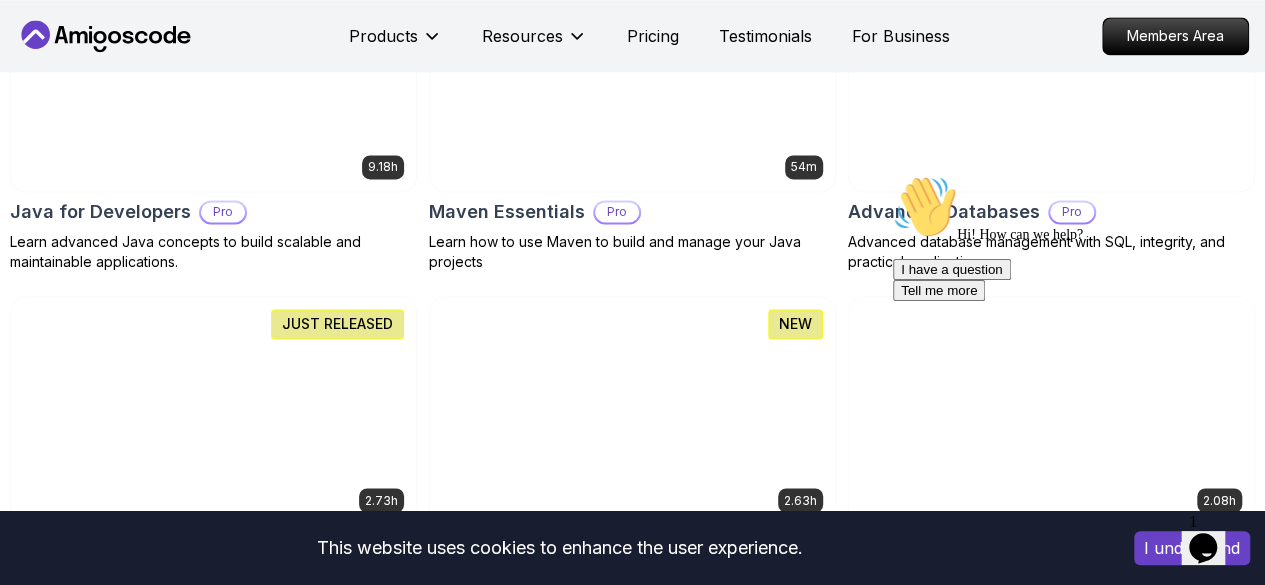 scroll, scrollTop: 1436, scrollLeft: 0, axis: vertical 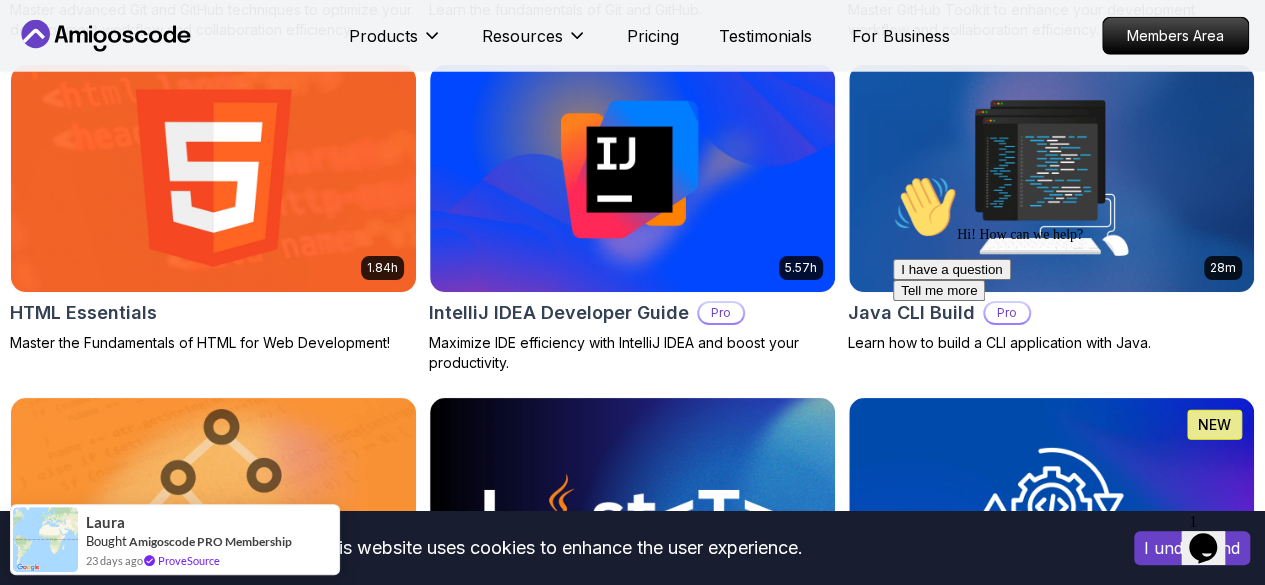 click on "Free" at bounding box center (0, 0) 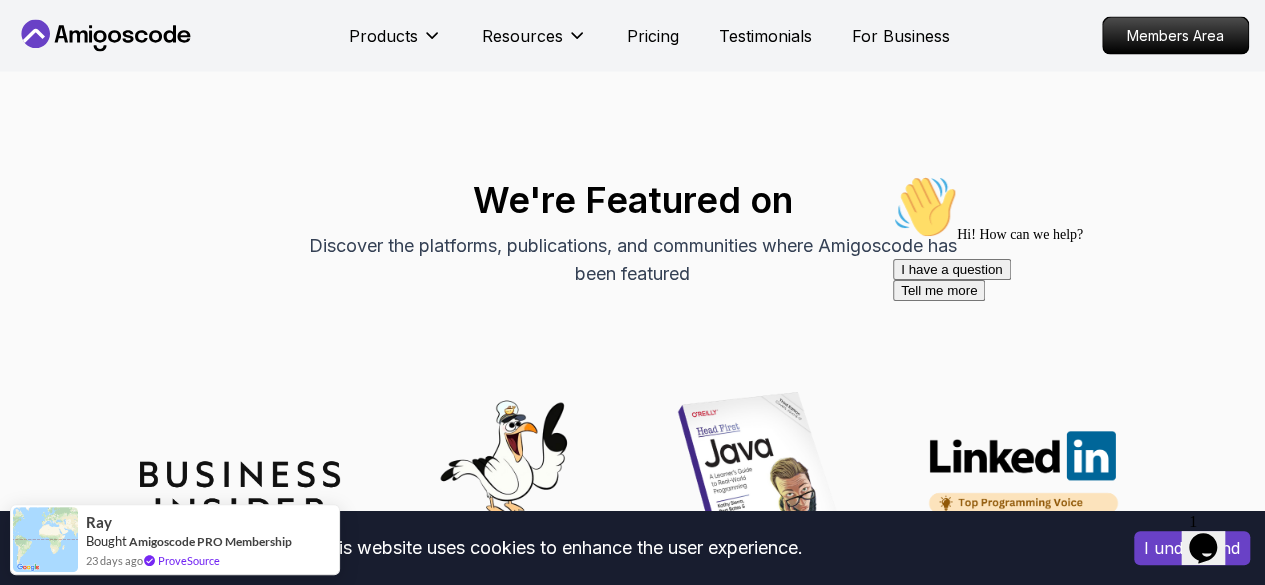 scroll, scrollTop: 1918, scrollLeft: 0, axis: vertical 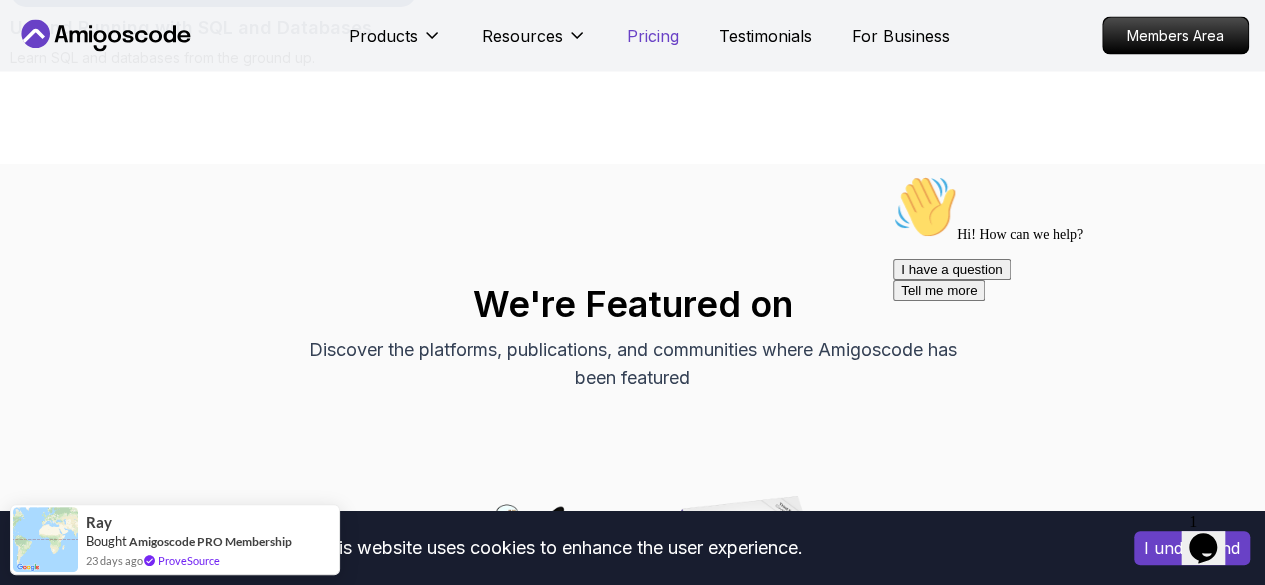 click on "Pricing" at bounding box center (653, 36) 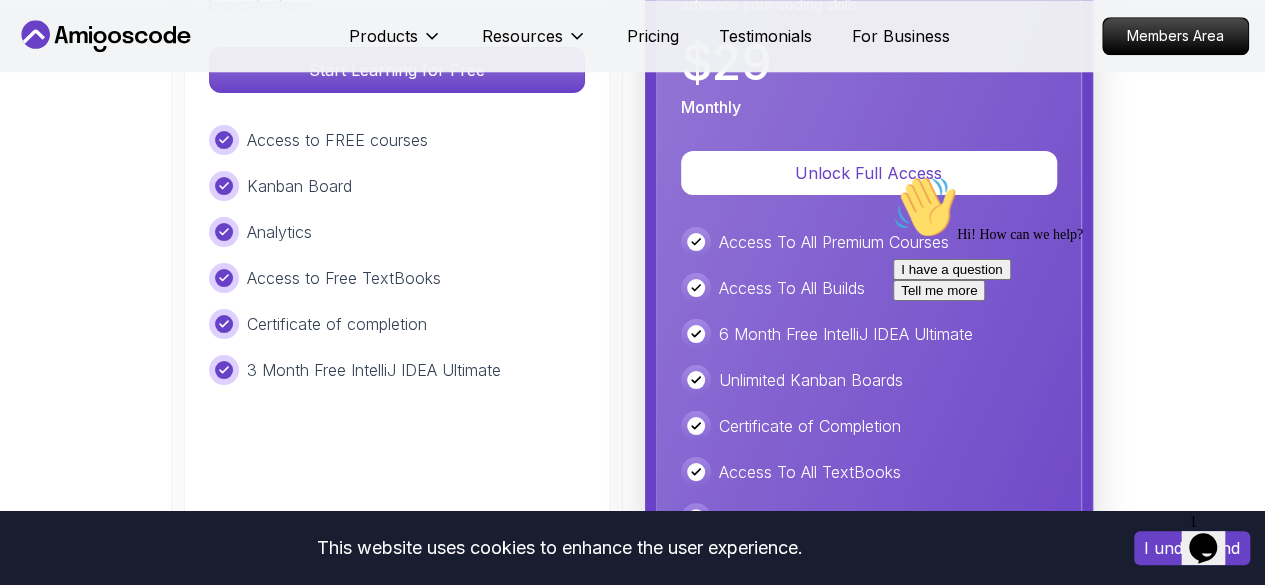 scroll, scrollTop: 4686, scrollLeft: 0, axis: vertical 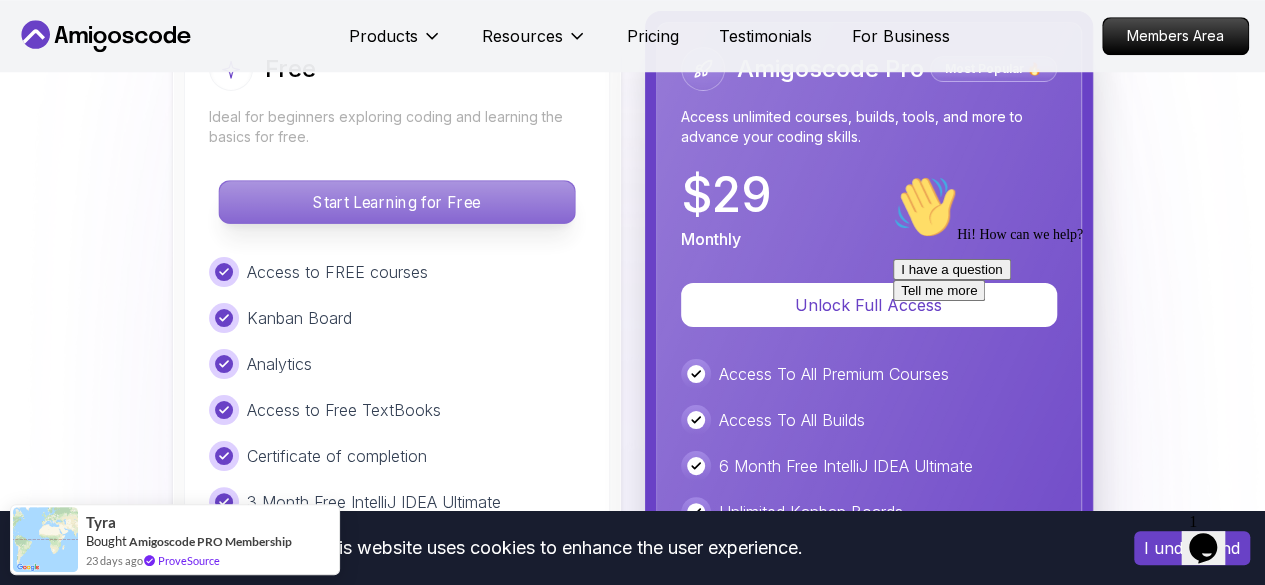 click on "Start Learning for Free" at bounding box center [396, 202] 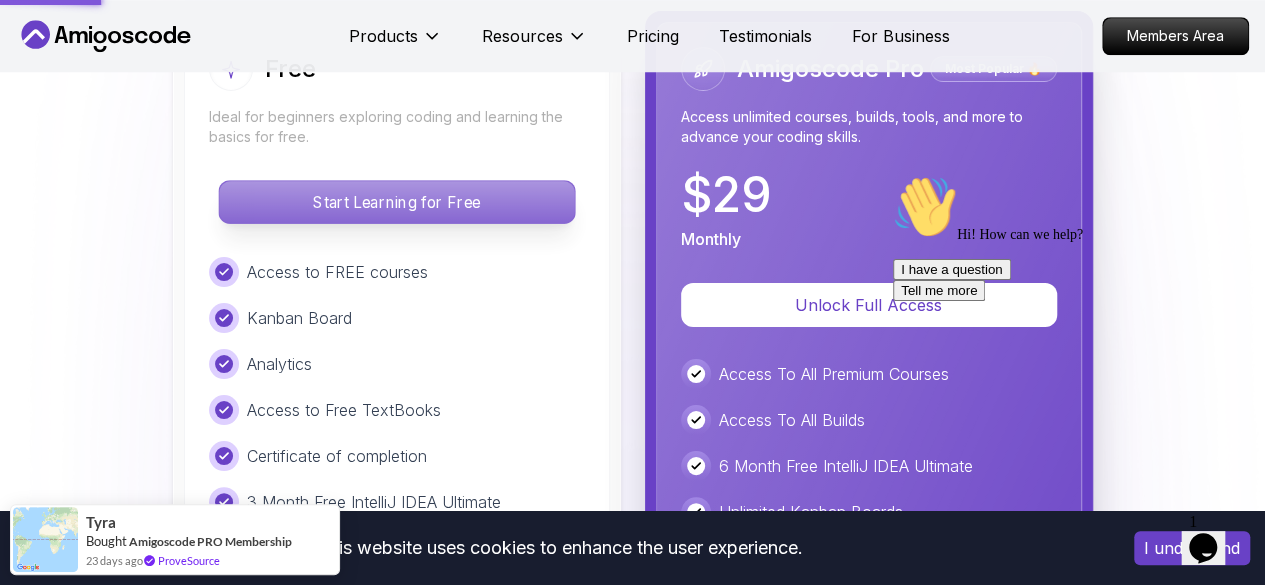 scroll, scrollTop: 0, scrollLeft: 0, axis: both 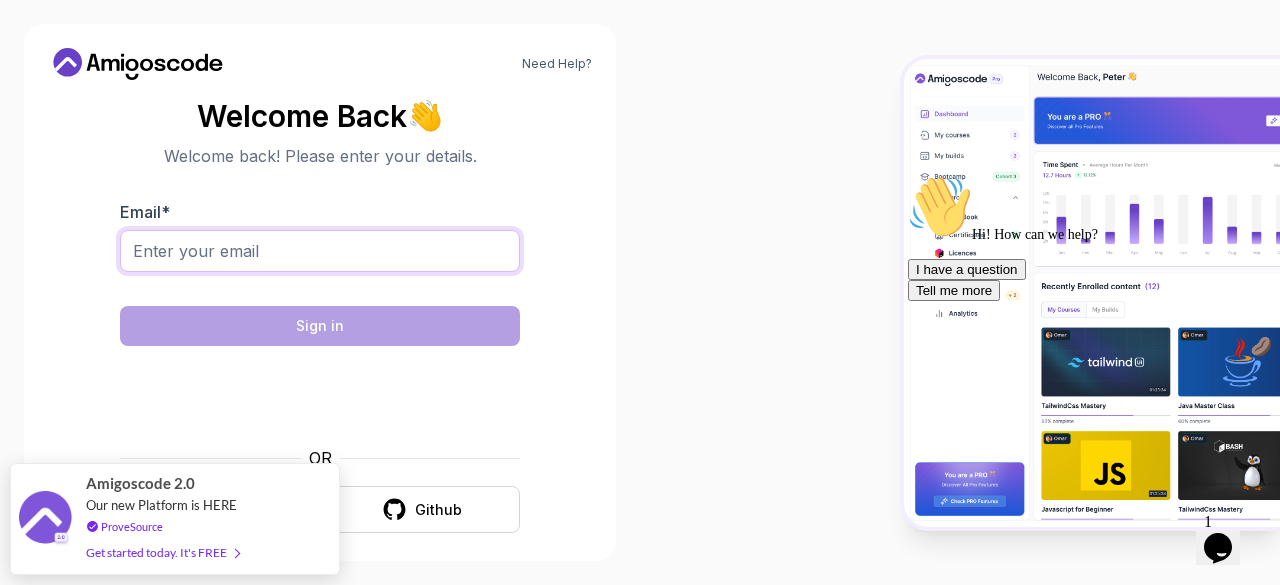 click on "Email *" at bounding box center [320, 251] 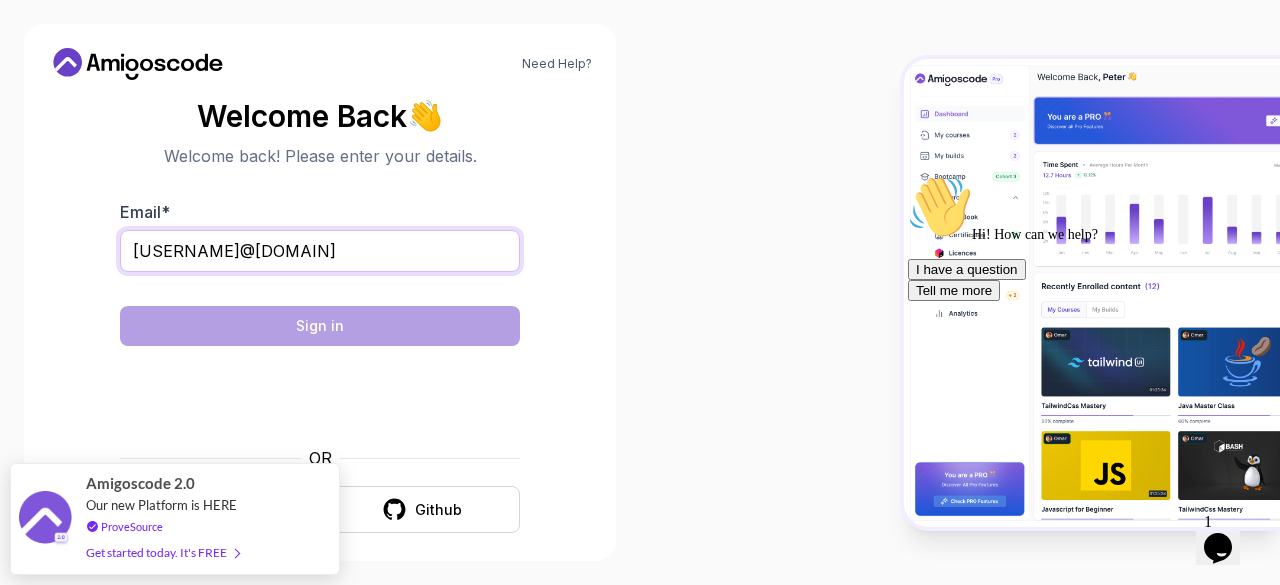 click on "[EMAIL]" at bounding box center [320, 251] 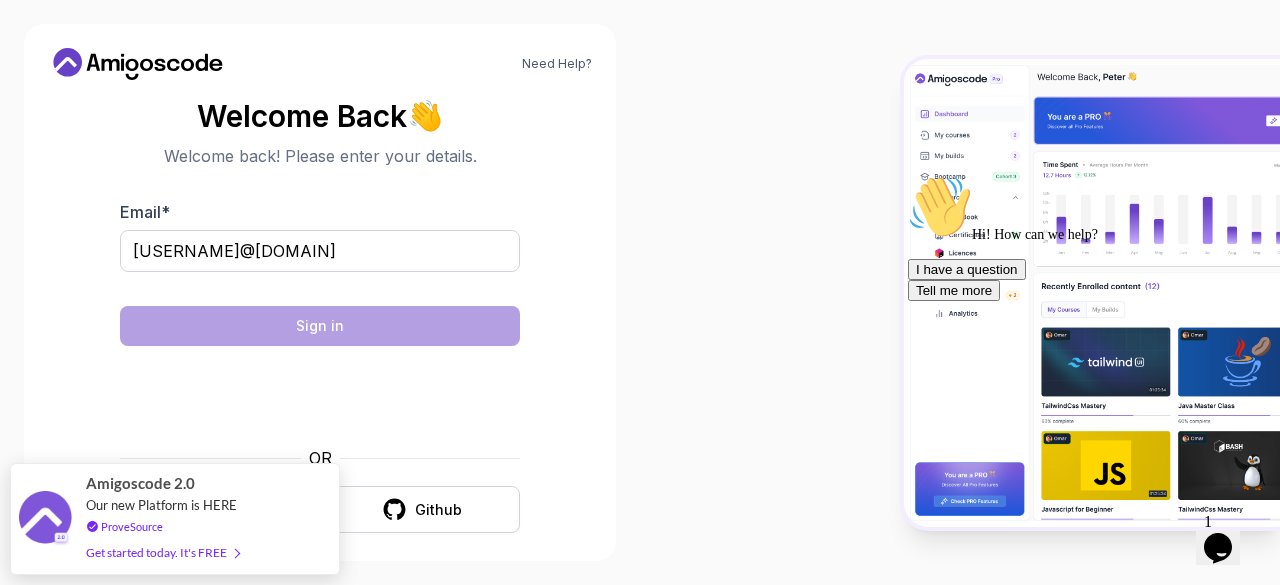 click at bounding box center [960, 292] 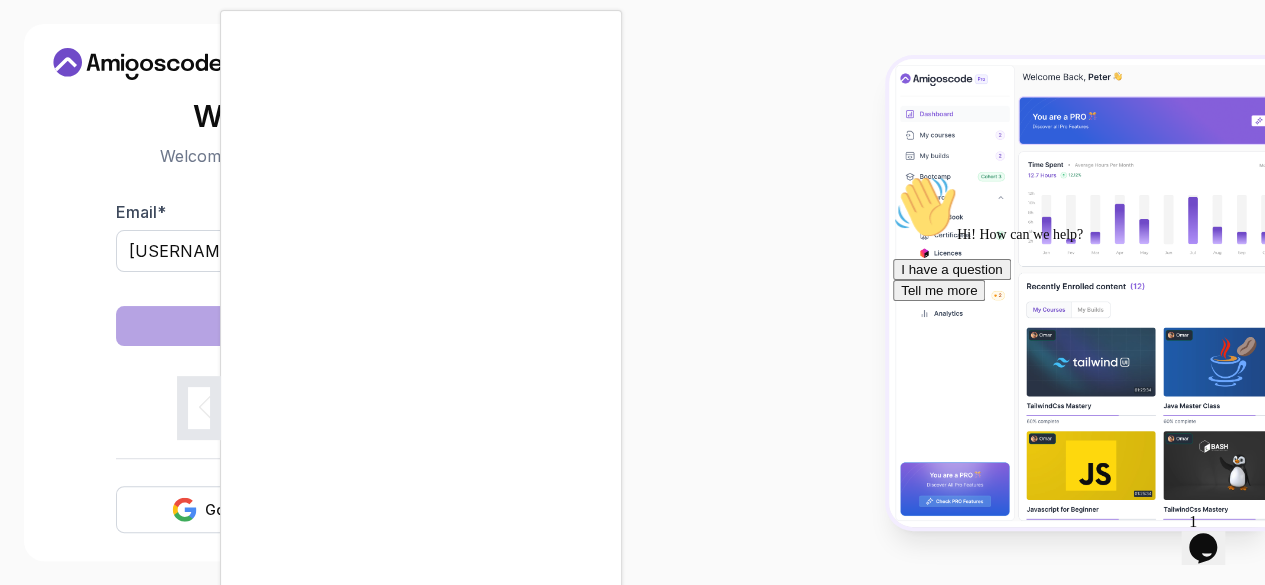 scroll, scrollTop: 26, scrollLeft: 0, axis: vertical 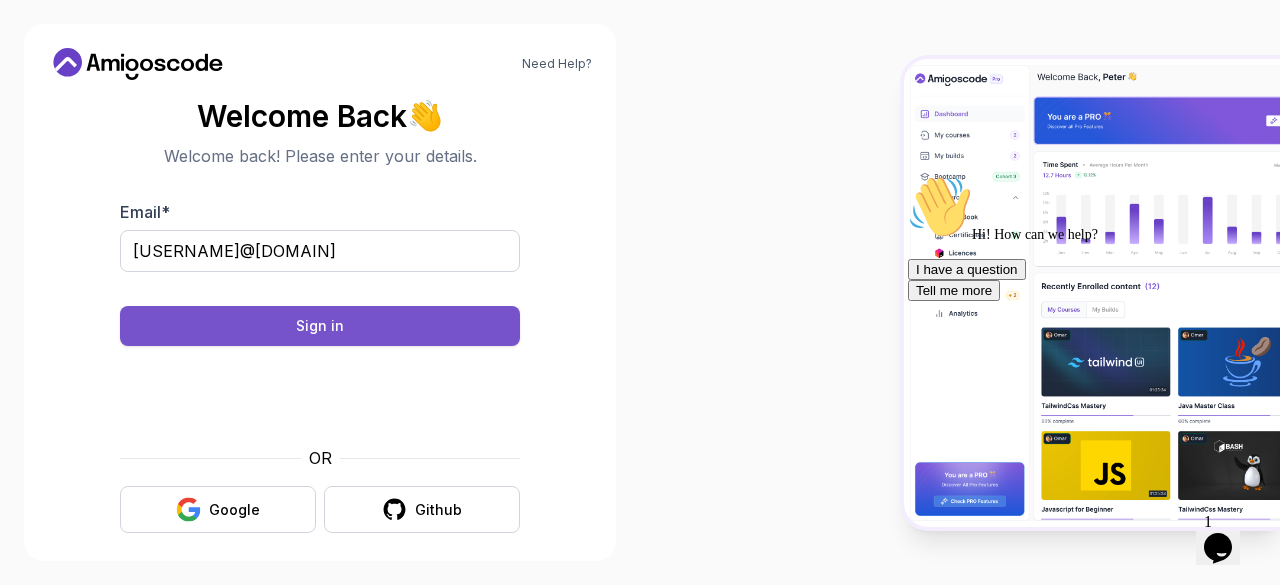 click on "Sign in" at bounding box center [320, 326] 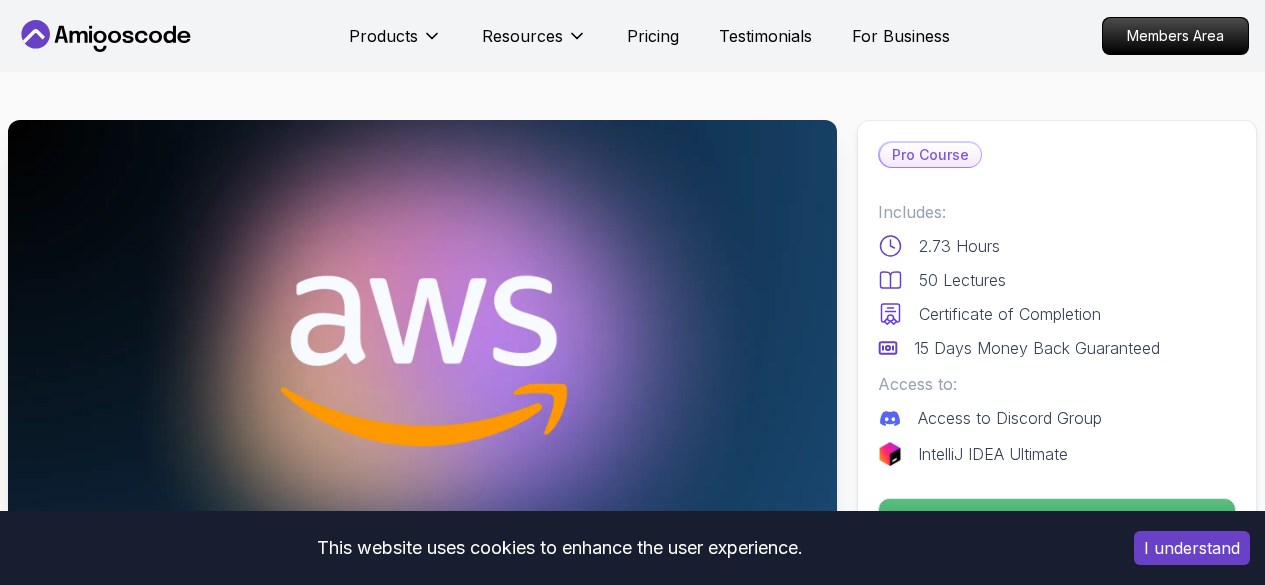 scroll, scrollTop: 0, scrollLeft: 0, axis: both 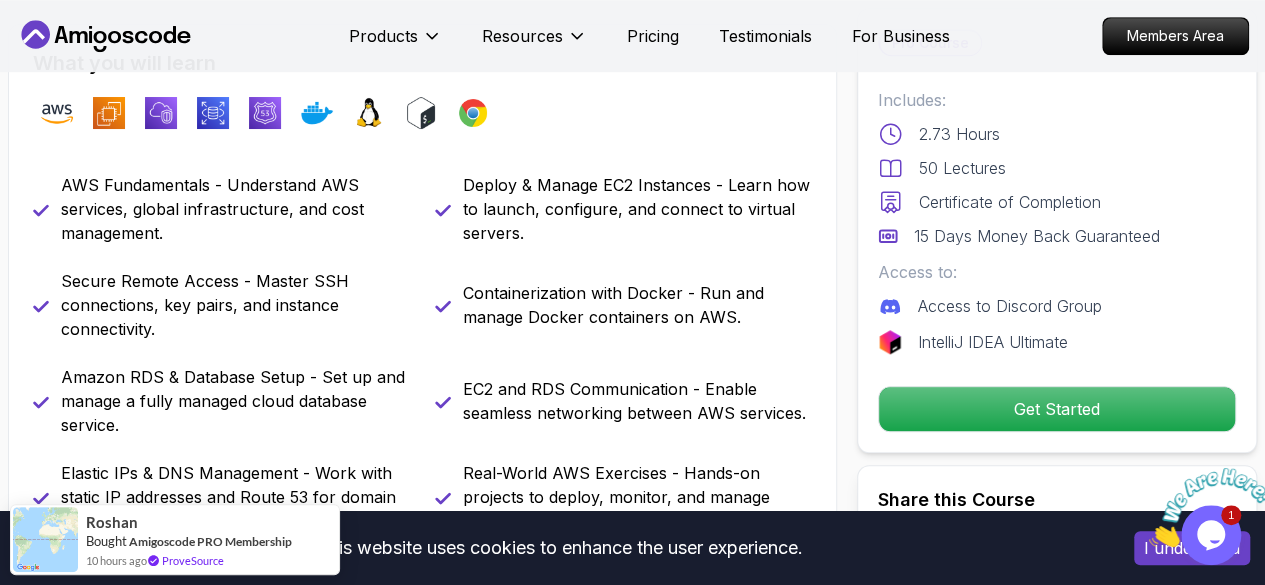 click on "This website uses cookies to enhance the user experience. I understand Products Resources Pricing Testimonials For Business Members Area Products Resources Pricing Testimonials For Business Members Area AWS for Developers Master AWS services like EC2, RDS, VPC, Route 53, and Docker to deploy and manage scalable cloud applications. Mama Samba Braima Djalo  /   Instructor Pro Course Includes: 2.73 Hours 50 Lectures Certificate of Completion 15 Days Money Back Guaranteed Access to: Access to Discord Group IntelliJ IDEA Ultimate Get Started Share this Course or Copy link Got a Team of 5 or More? With one subscription, give your entire team access to all courses and features. Check our Business Plan Mama Samba Braima Djalo  /   Instructor What you will learn aws ec2 vpc rds route53 docker linux bash chrome AWS Fundamentals - Understand AWS services, global infrastructure, and cost management. Deploy & Manage EC2 Instances - Learn how to launch, configure, and connect to virtual servers.
Want to master   using  ." at bounding box center [632, 3542] 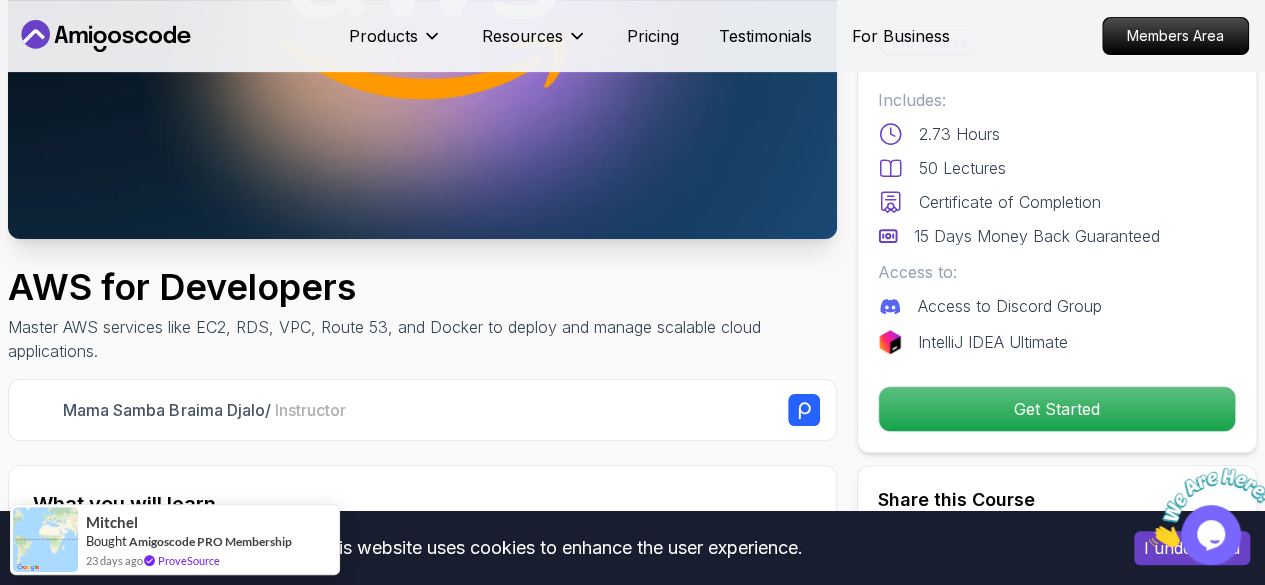 scroll, scrollTop: 355, scrollLeft: 0, axis: vertical 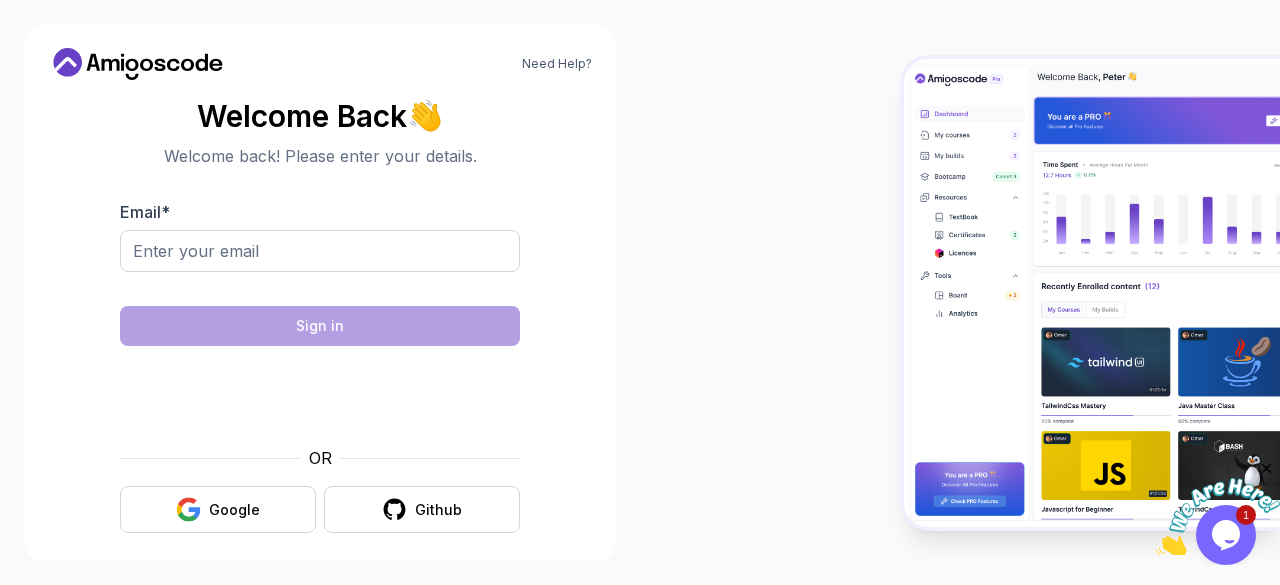 click at bounding box center (1092, 293) 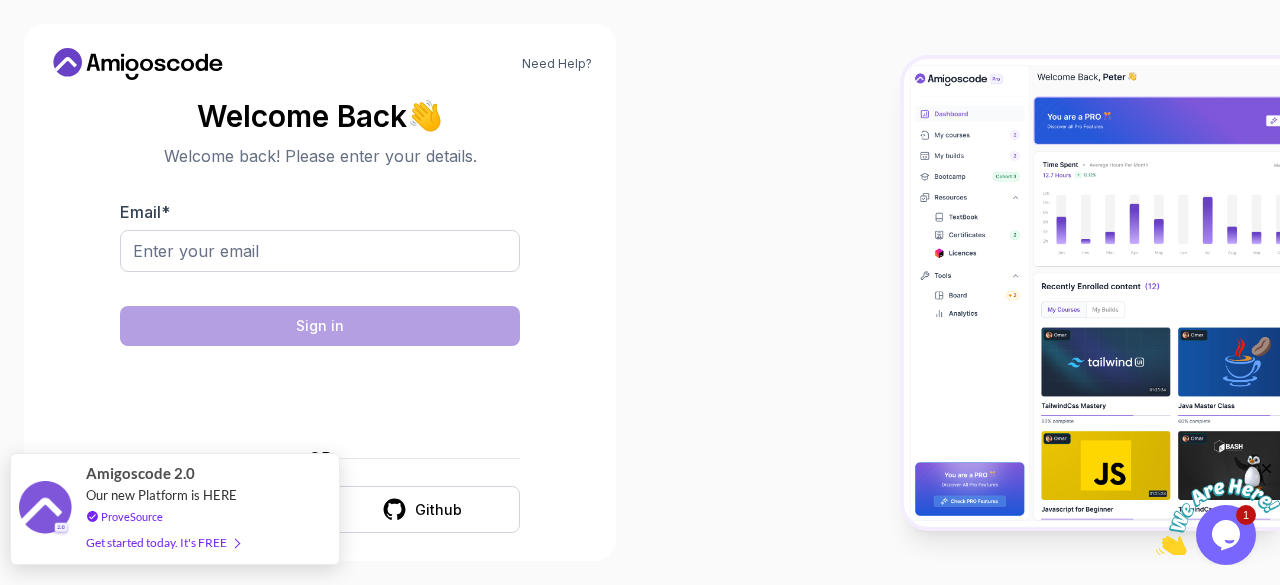 click on "Get started today. It's FREE" at bounding box center (162, 542) 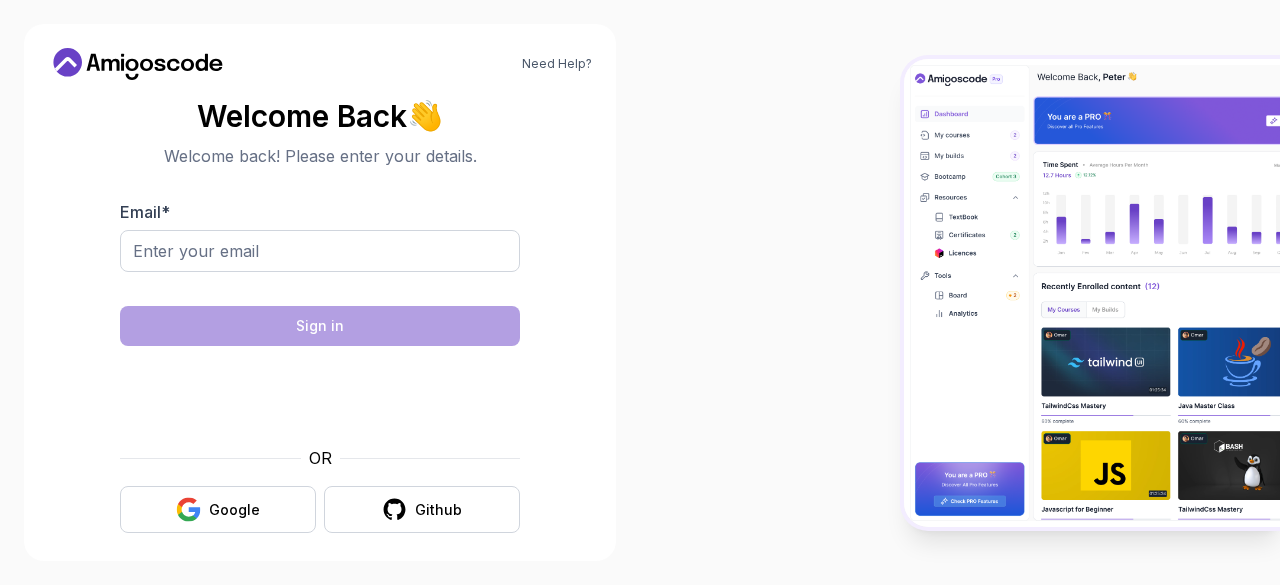 scroll, scrollTop: 0, scrollLeft: 0, axis: both 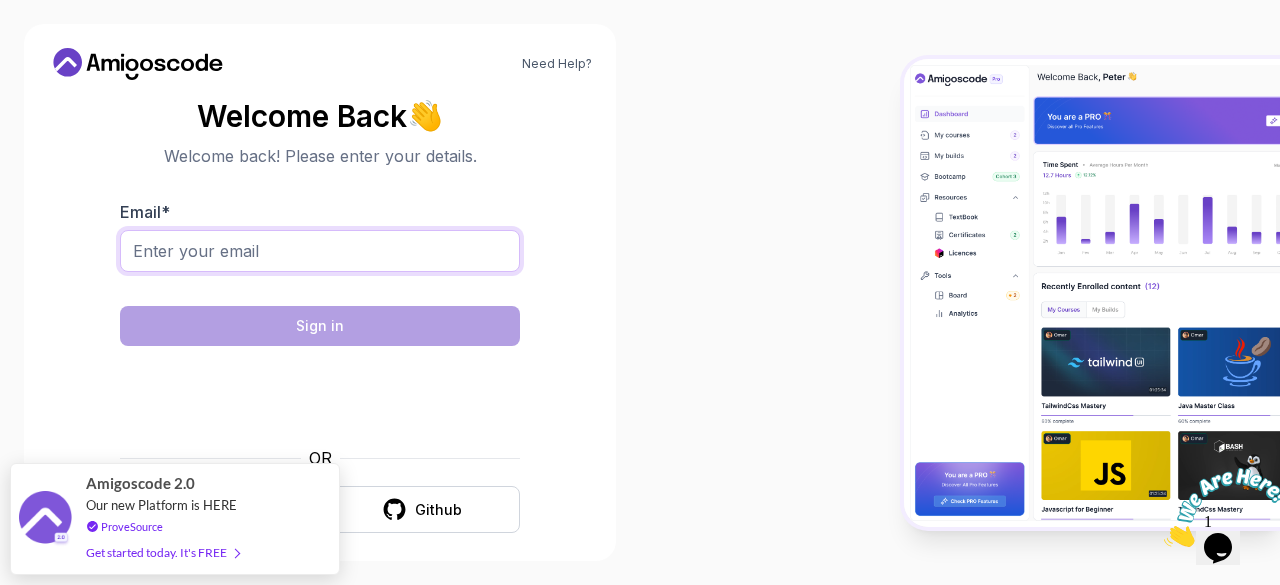 click on "Email *" at bounding box center (320, 251) 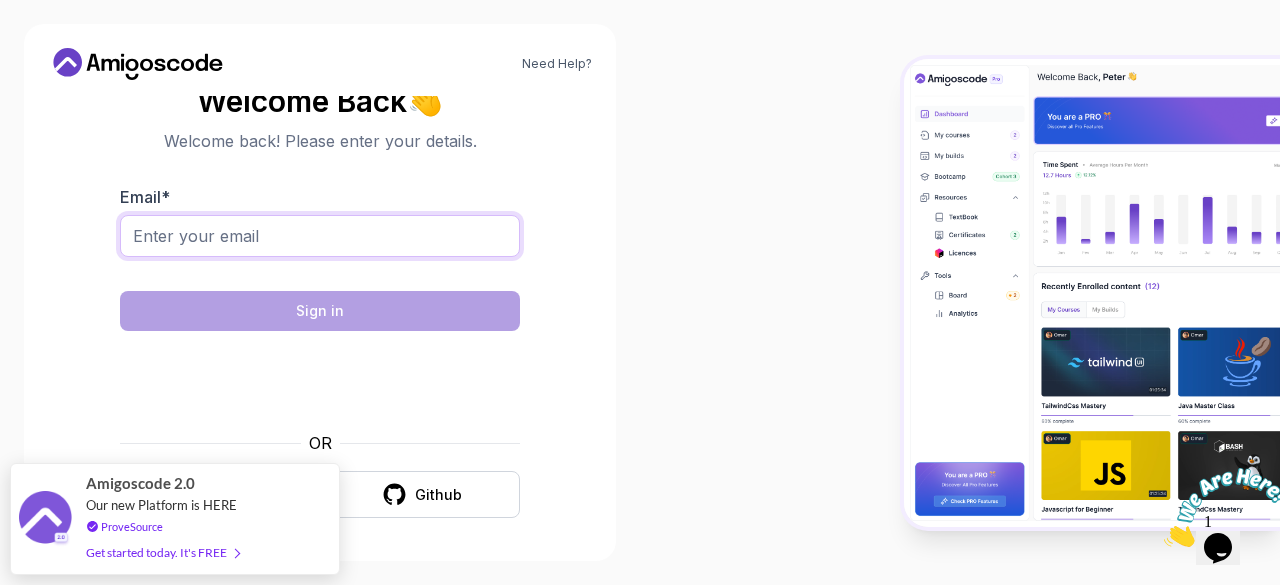 type on "[USERNAME]@[DOMAIN]" 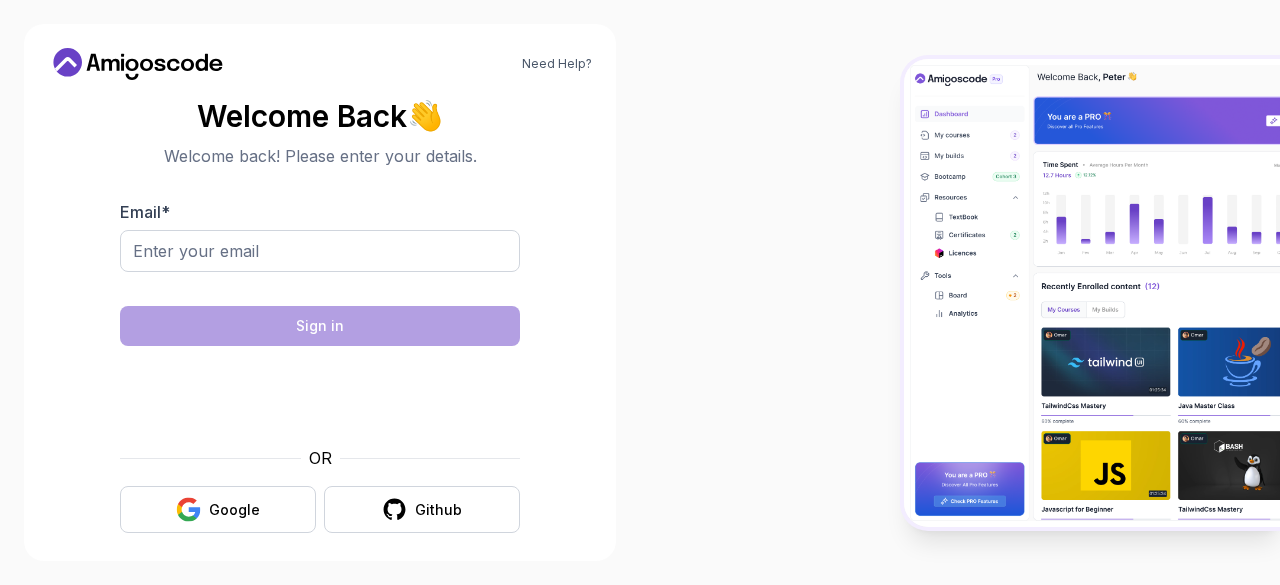 scroll, scrollTop: 0, scrollLeft: 0, axis: both 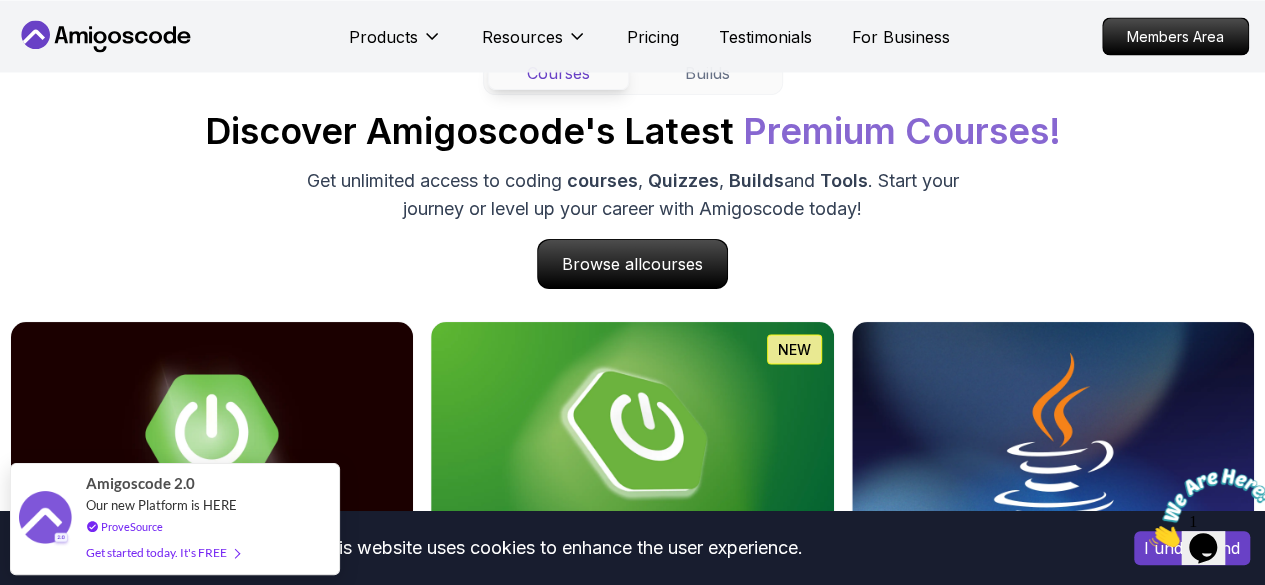 click on "Courses" at bounding box center (558, 73) 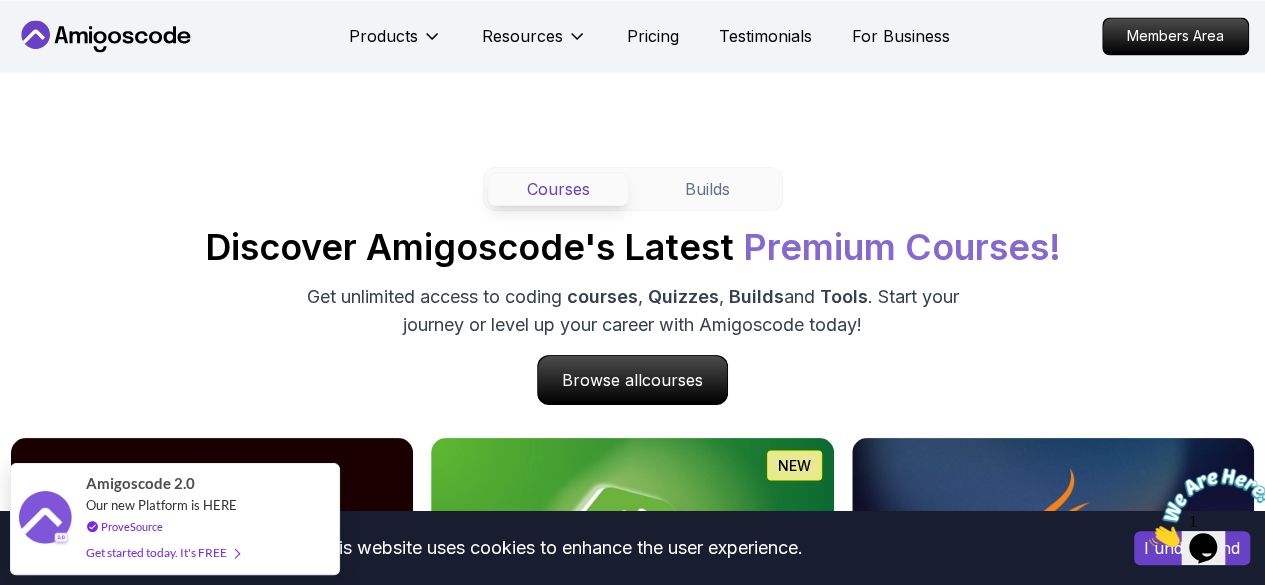scroll, scrollTop: 1759, scrollLeft: 0, axis: vertical 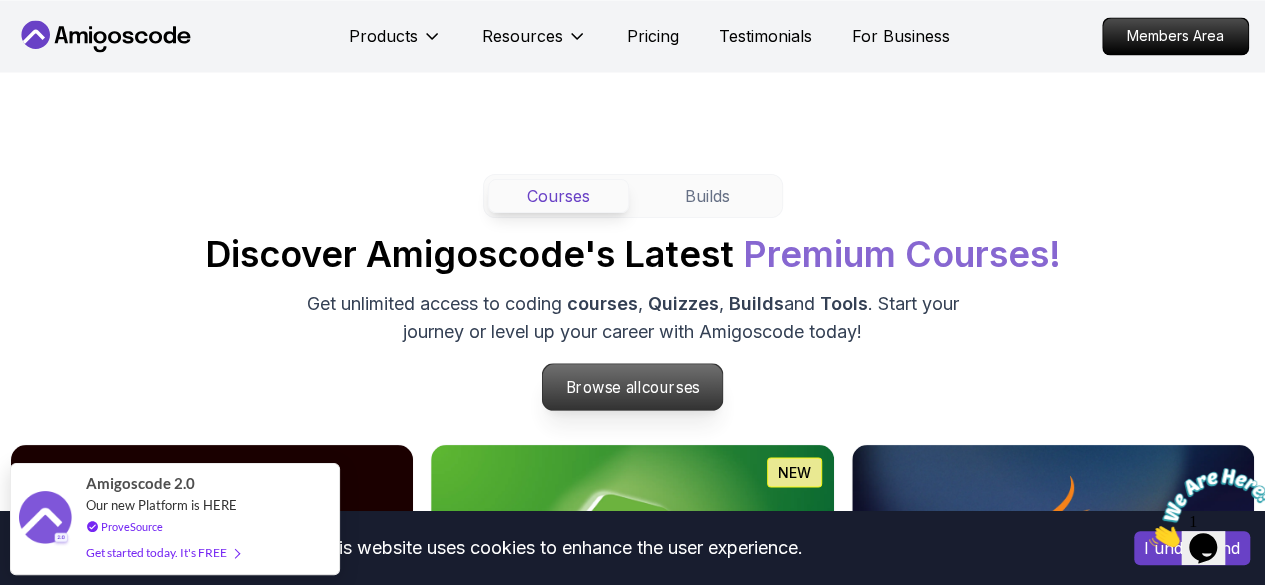 click on "Browse all  courses" at bounding box center [633, 387] 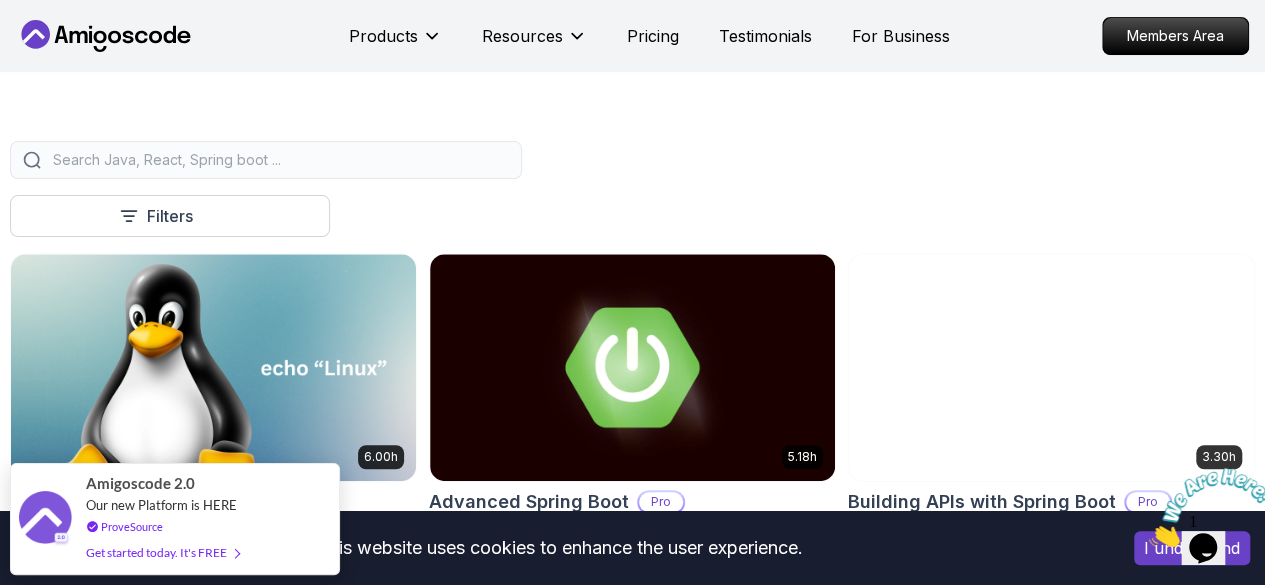 scroll, scrollTop: 446, scrollLeft: 0, axis: vertical 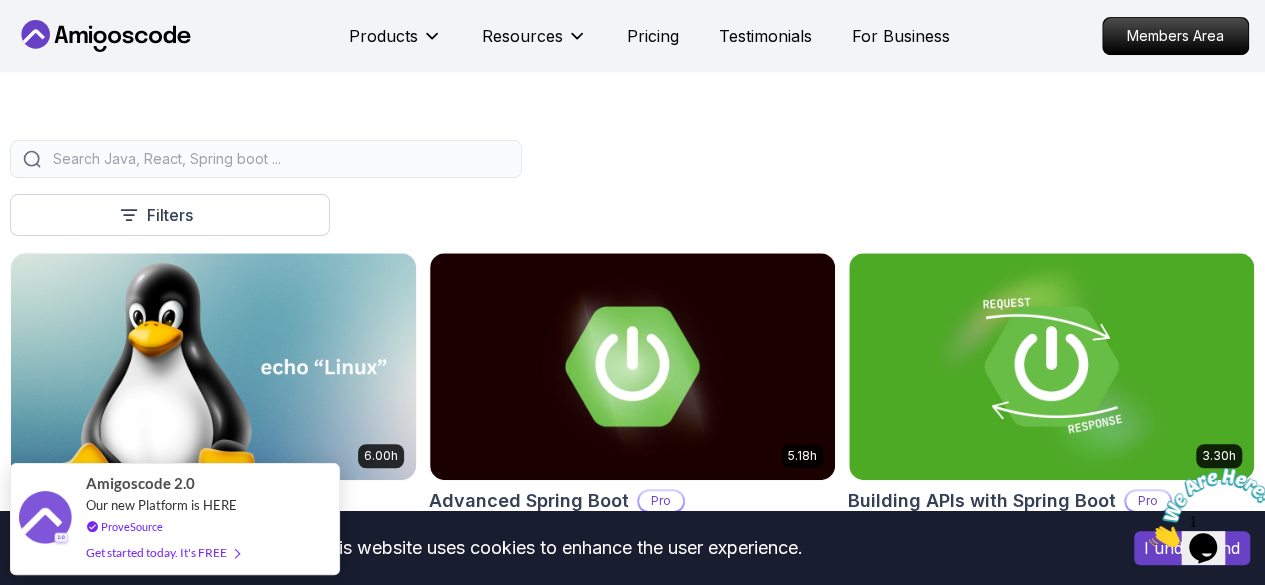 click at bounding box center (279, 159) 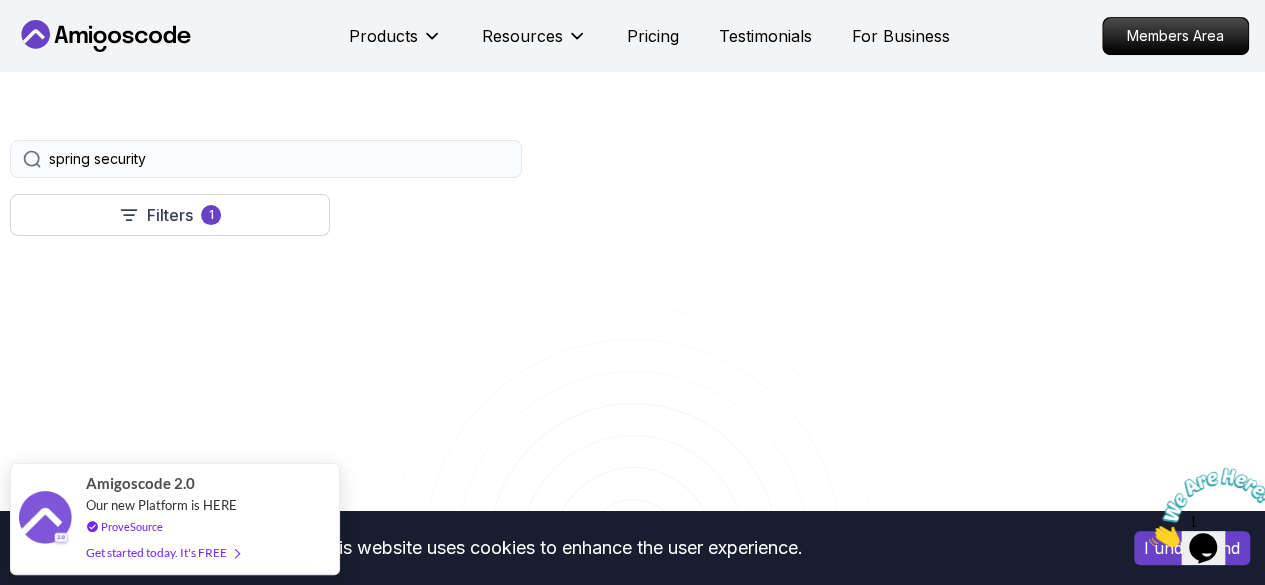 type on "spring security" 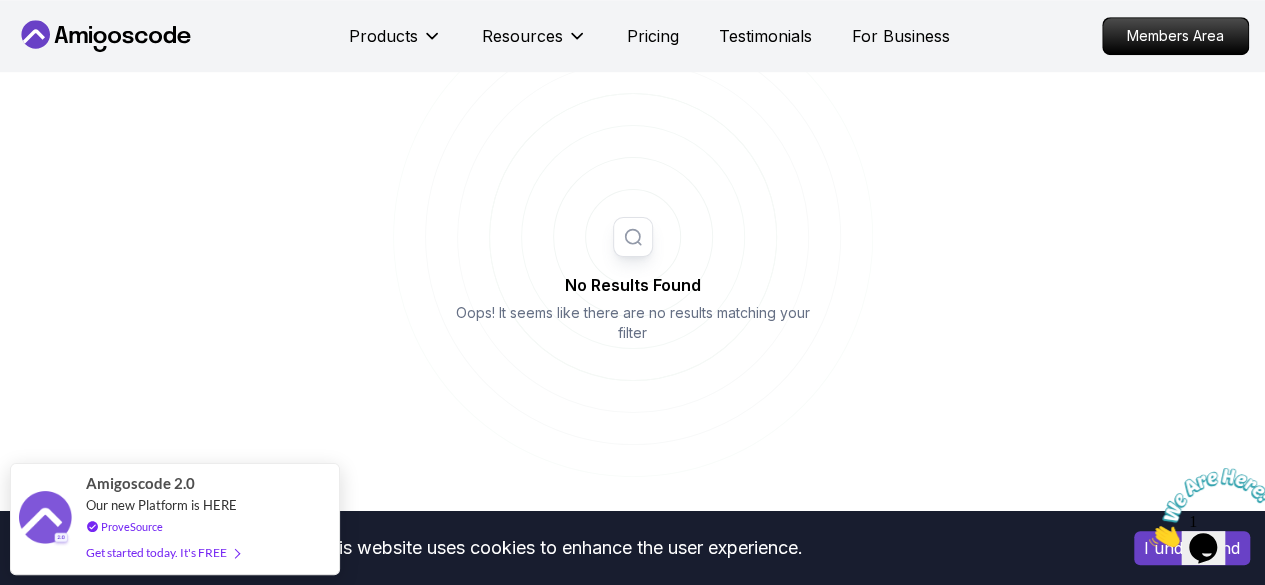 scroll, scrollTop: 762, scrollLeft: 0, axis: vertical 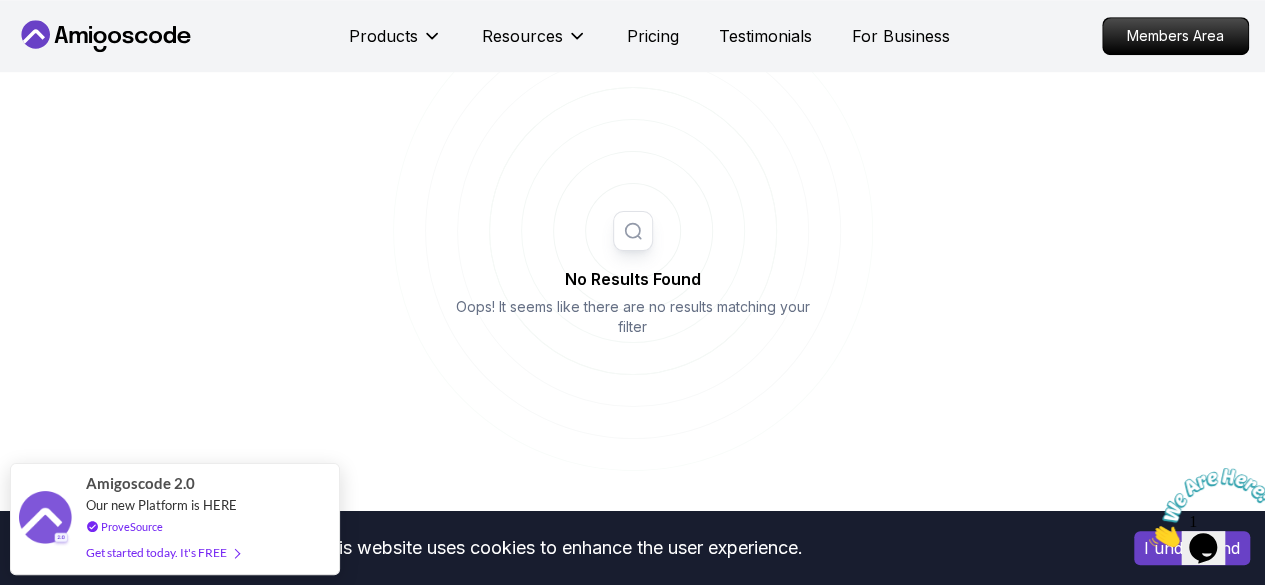 click on "Free" at bounding box center [0, 0] 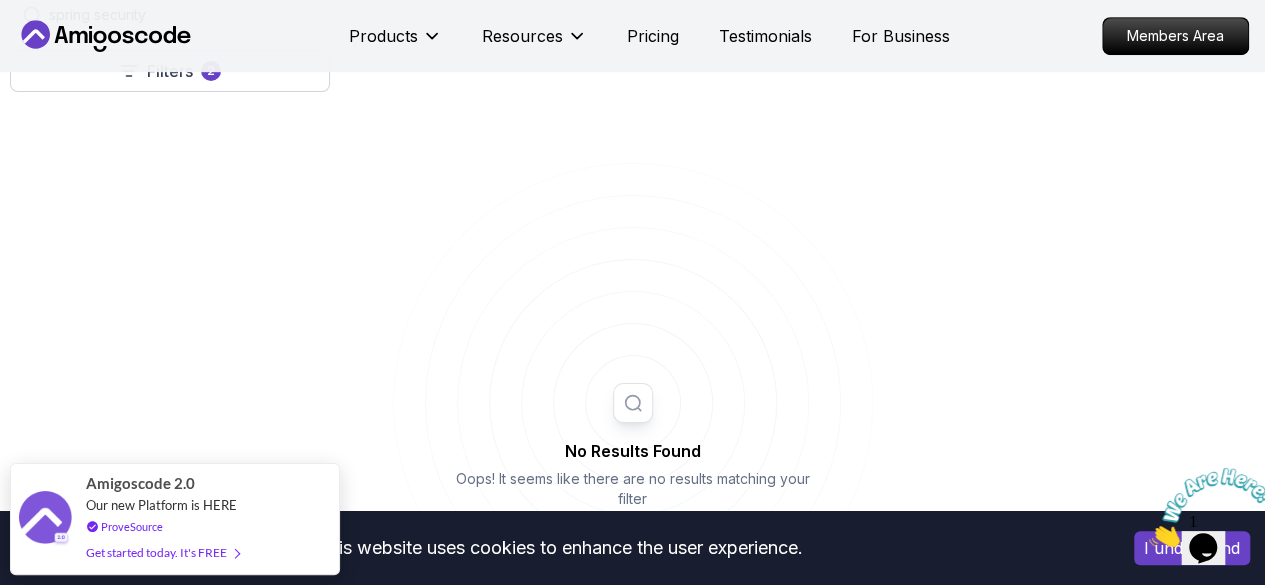 scroll, scrollTop: 513, scrollLeft: 0, axis: vertical 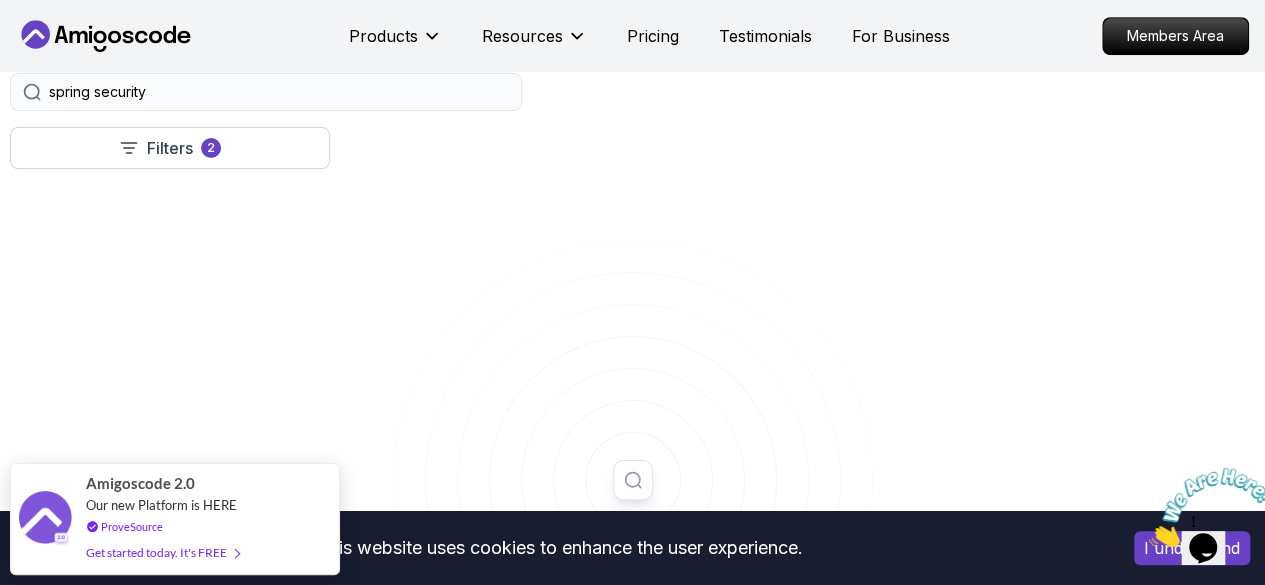 click on "Course" at bounding box center (0, 0) 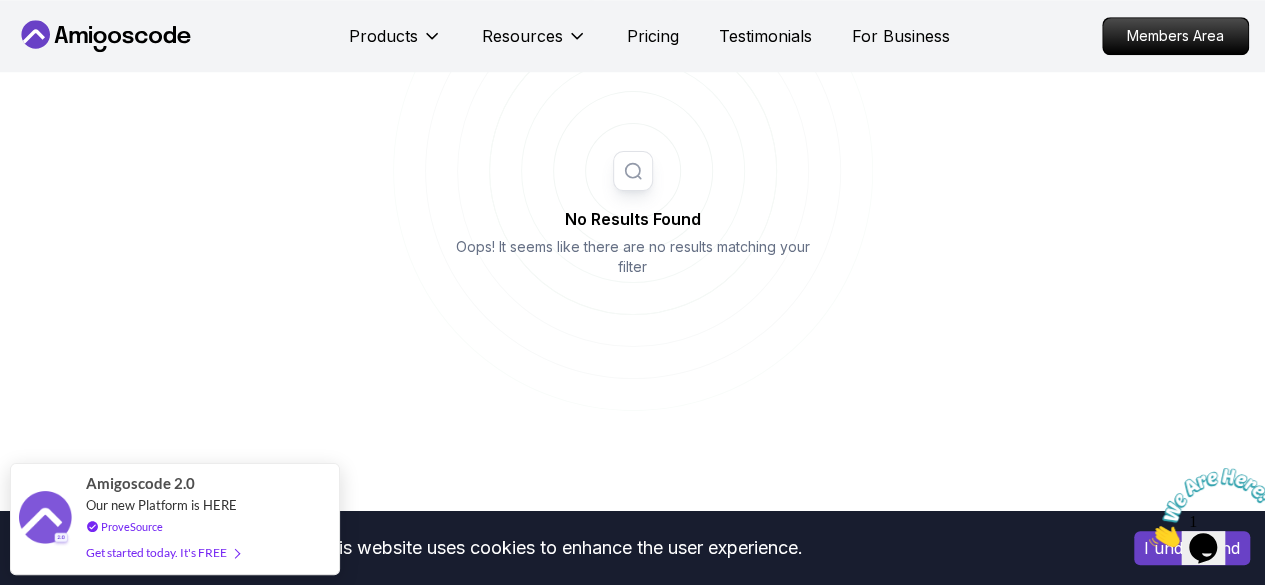 scroll, scrollTop: 823, scrollLeft: 0, axis: vertical 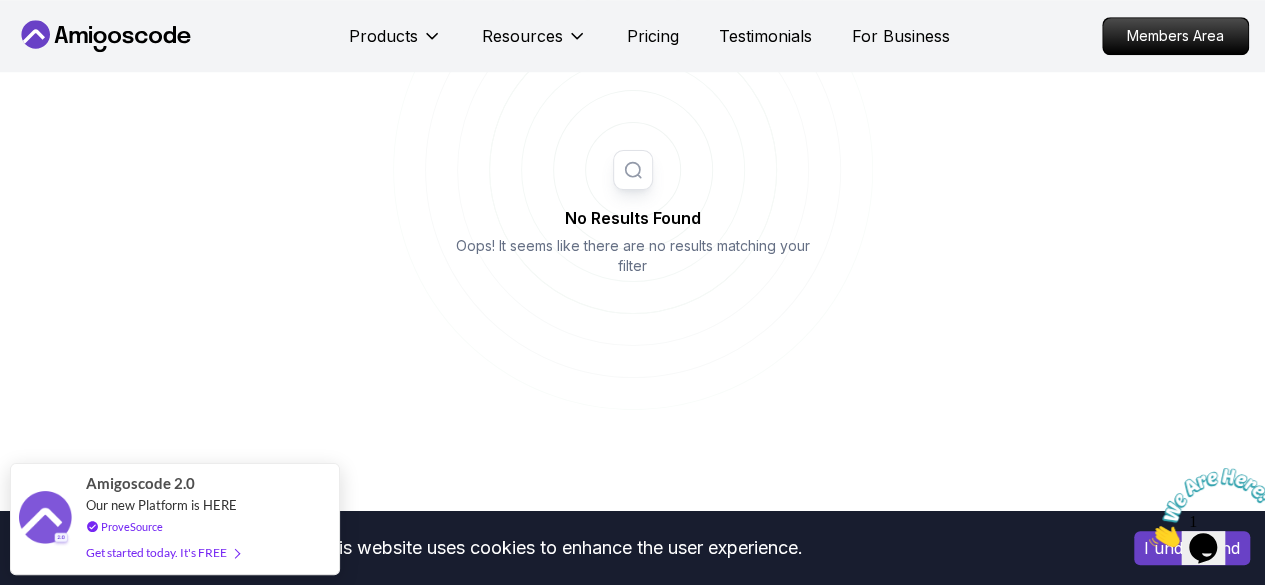 click on "Pro" at bounding box center (0, 0) 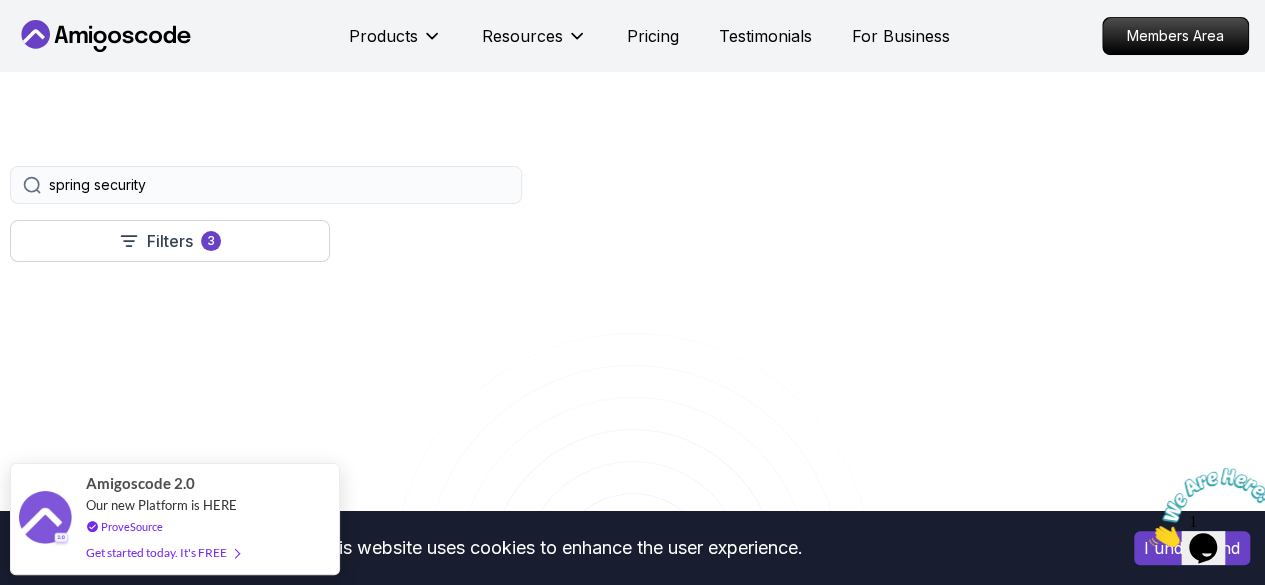 scroll, scrollTop: 353, scrollLeft: 0, axis: vertical 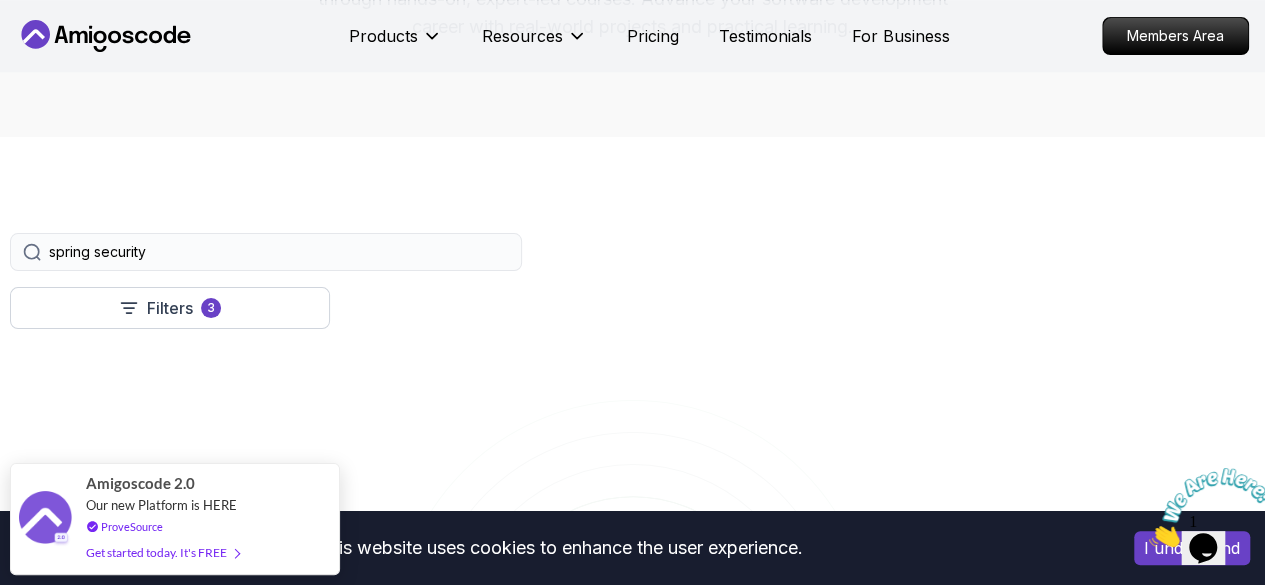 click on "spring security" at bounding box center (279, 252) 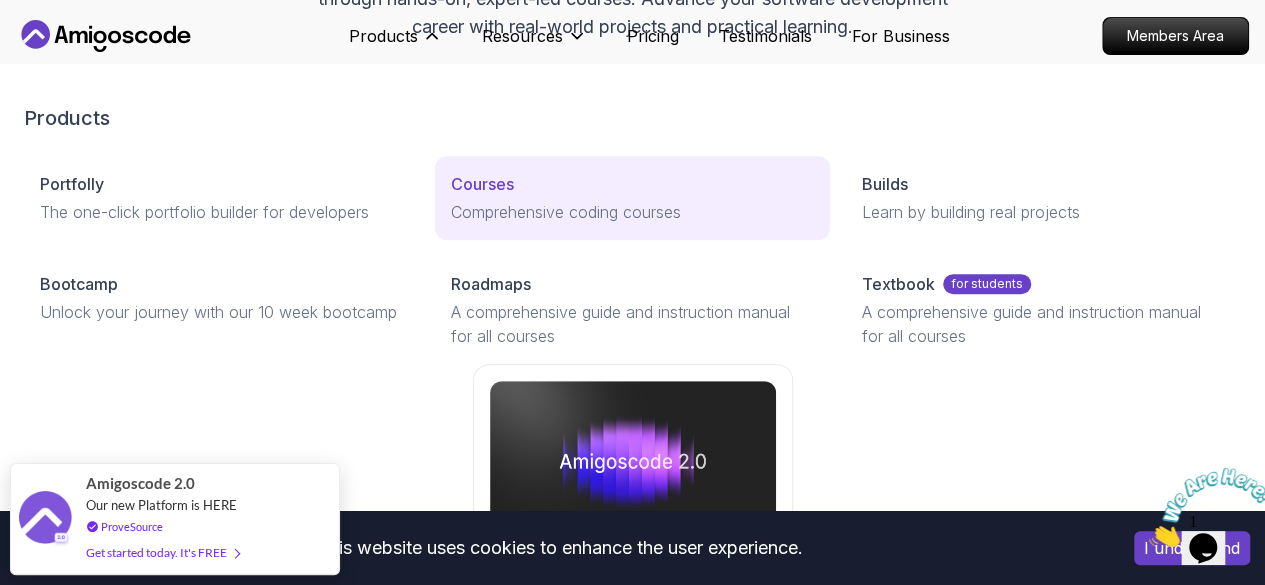 click on "Courses" at bounding box center (482, 184) 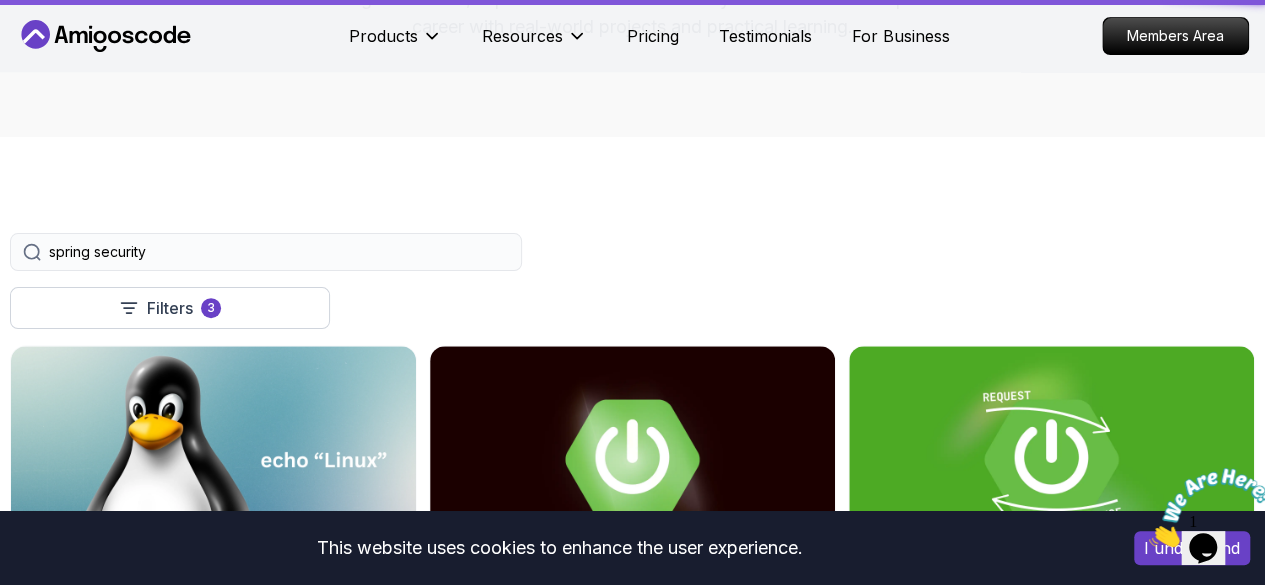 scroll, scrollTop: 0, scrollLeft: 0, axis: both 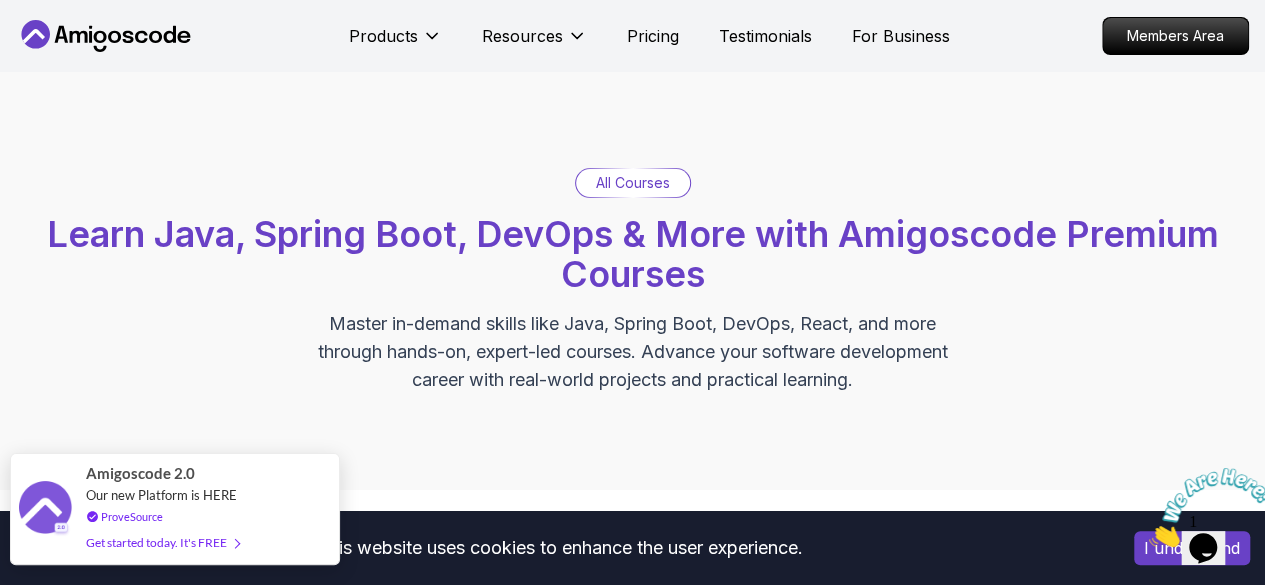 click on "Get started today. It's FREE" at bounding box center (162, 542) 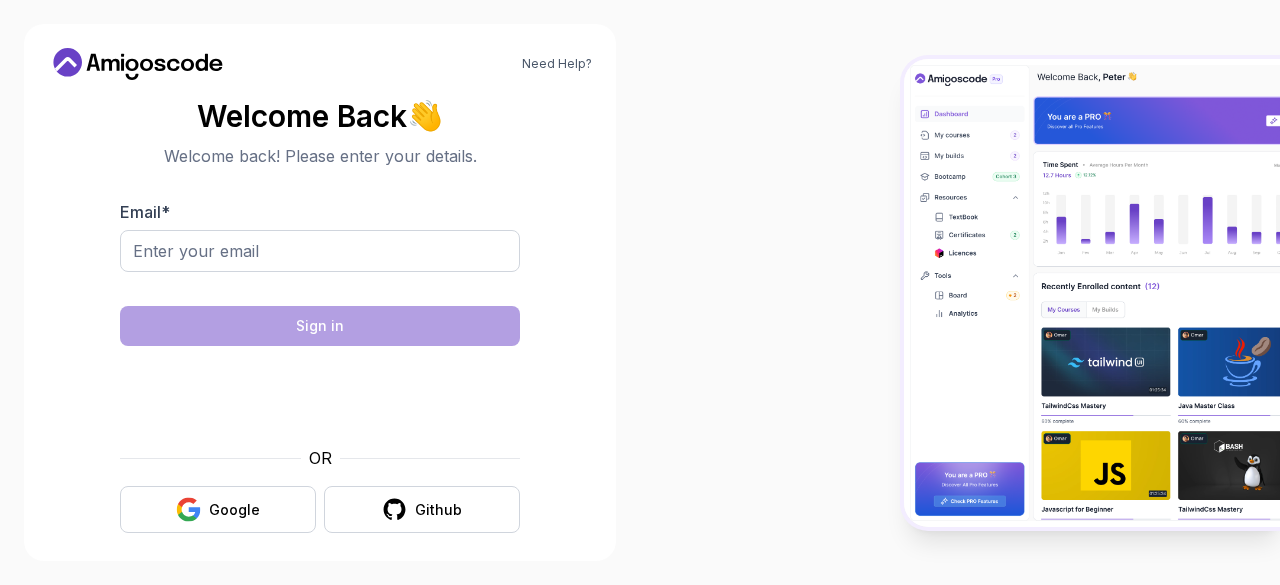 scroll, scrollTop: 0, scrollLeft: 0, axis: both 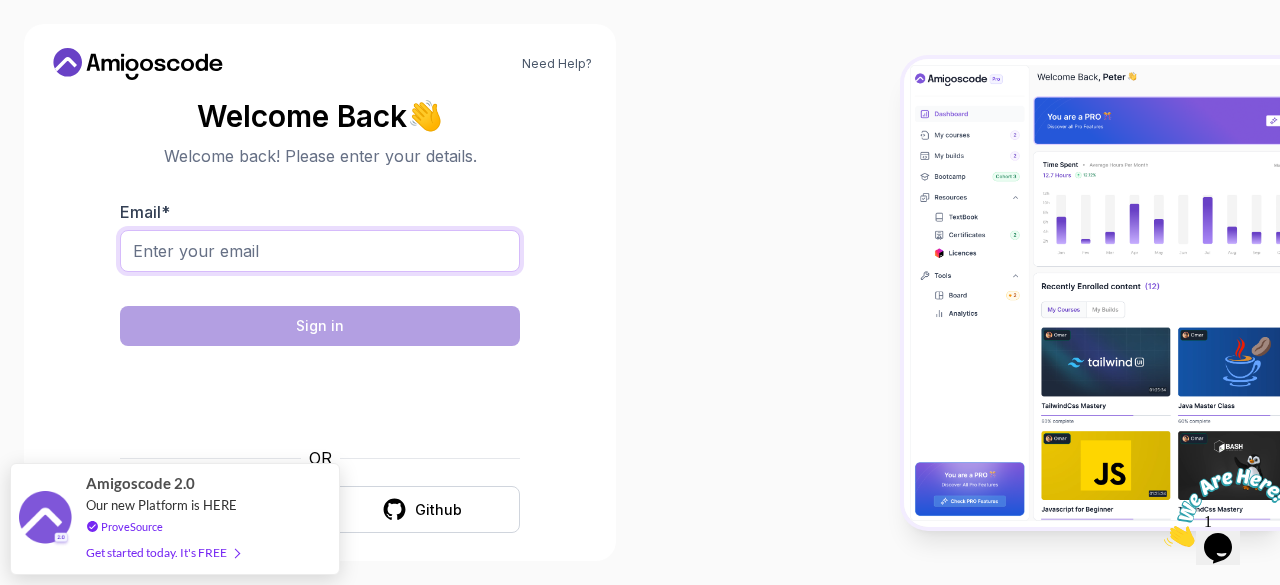 click on "Email *" at bounding box center (320, 251) 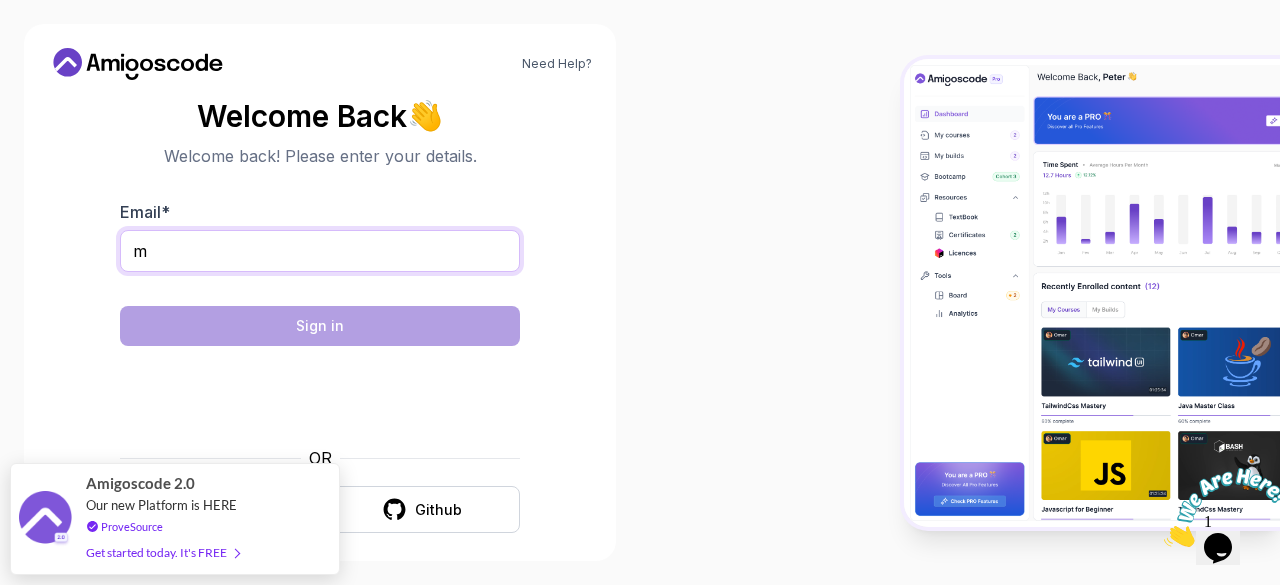 type on "[EMAIL]" 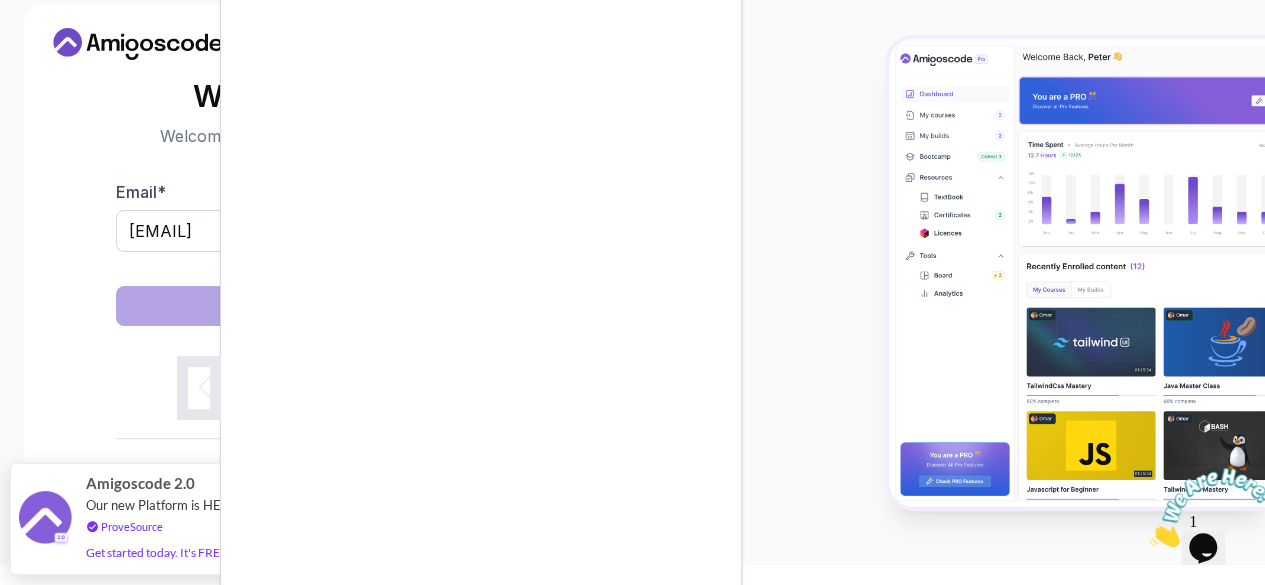 scroll, scrollTop: 19, scrollLeft: 0, axis: vertical 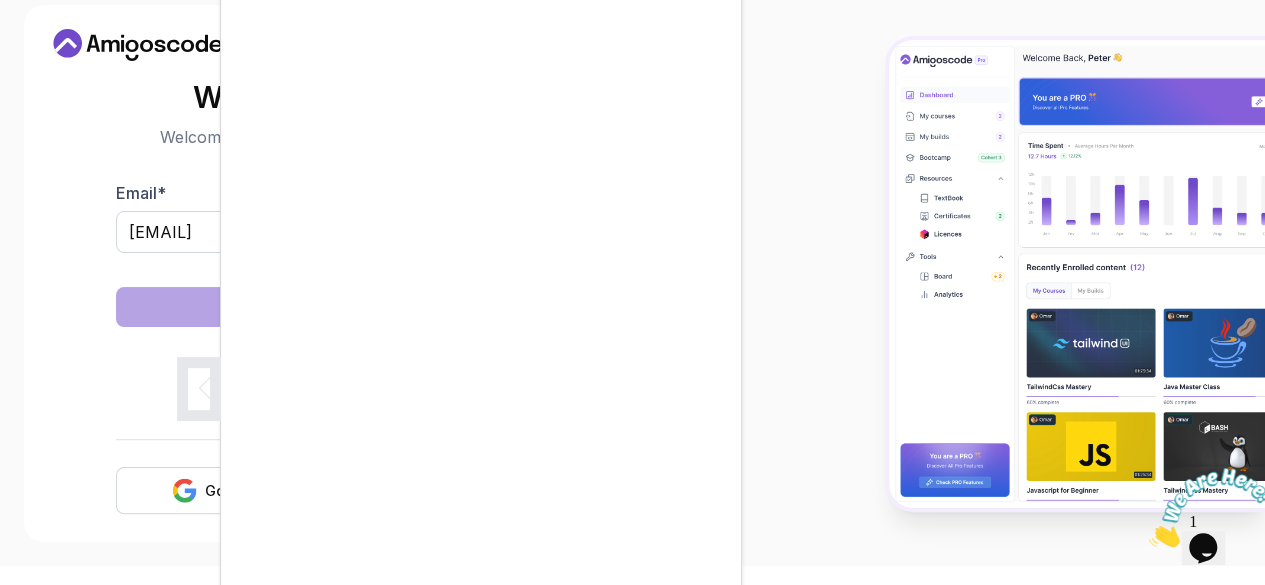 click at bounding box center (632, 292) 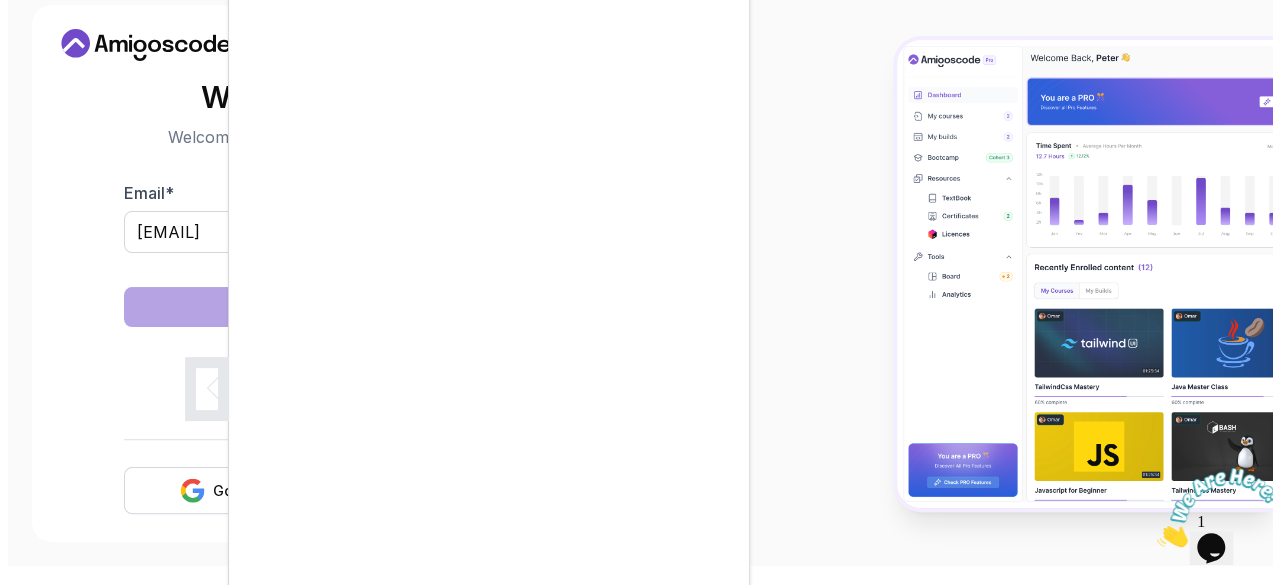 scroll, scrollTop: 0, scrollLeft: 0, axis: both 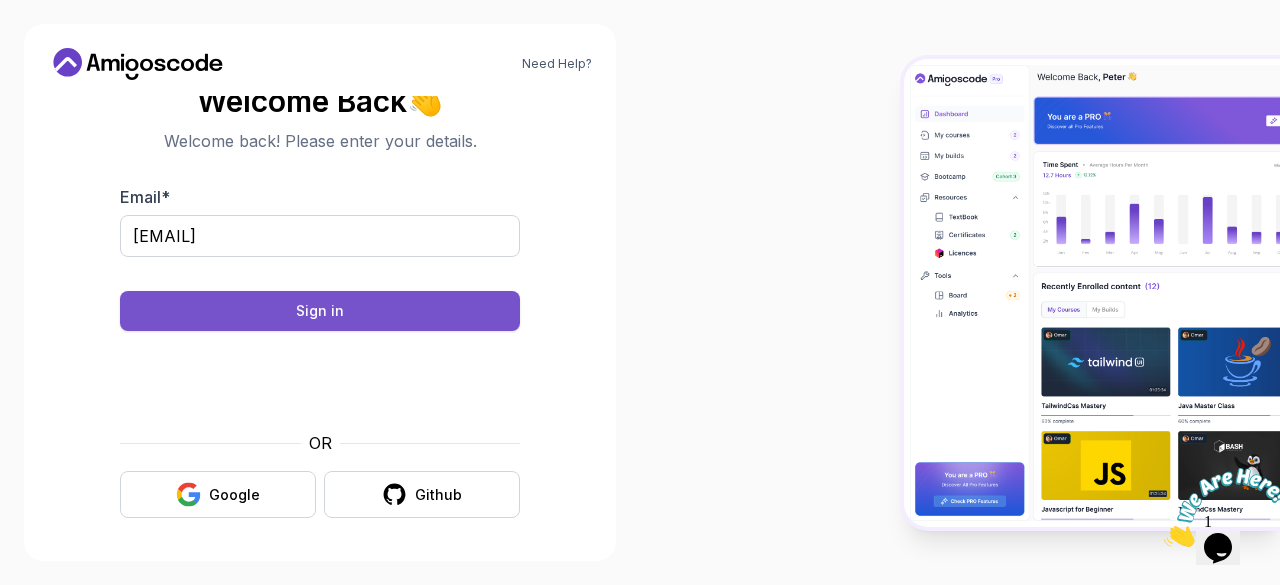 click on "Sign in" at bounding box center [320, 311] 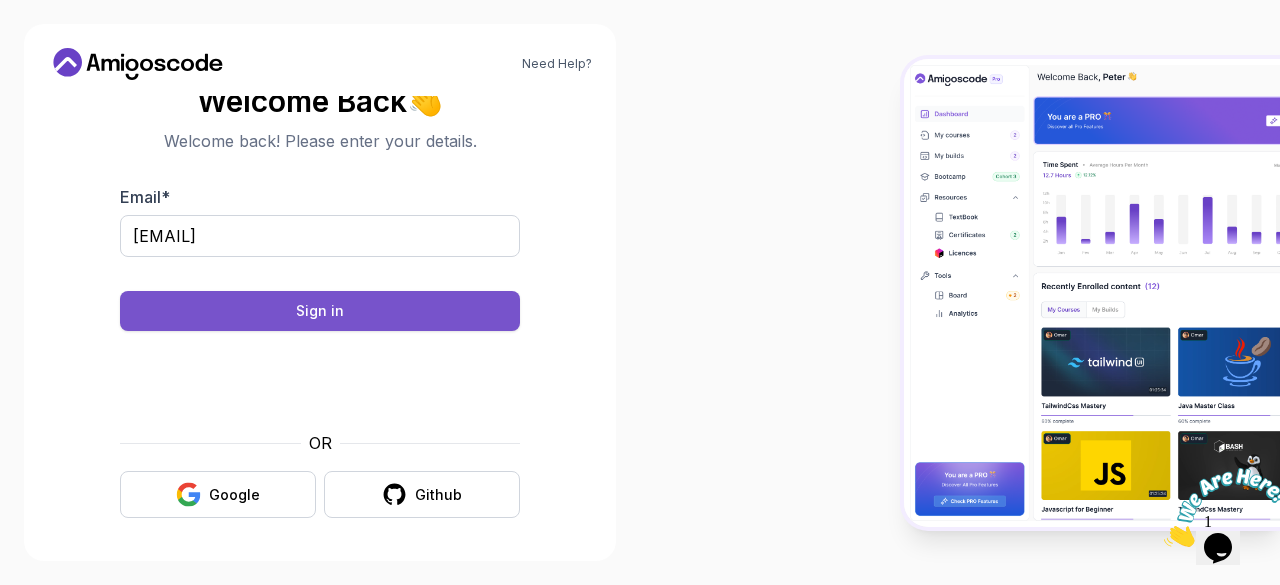 scroll, scrollTop: 0, scrollLeft: 0, axis: both 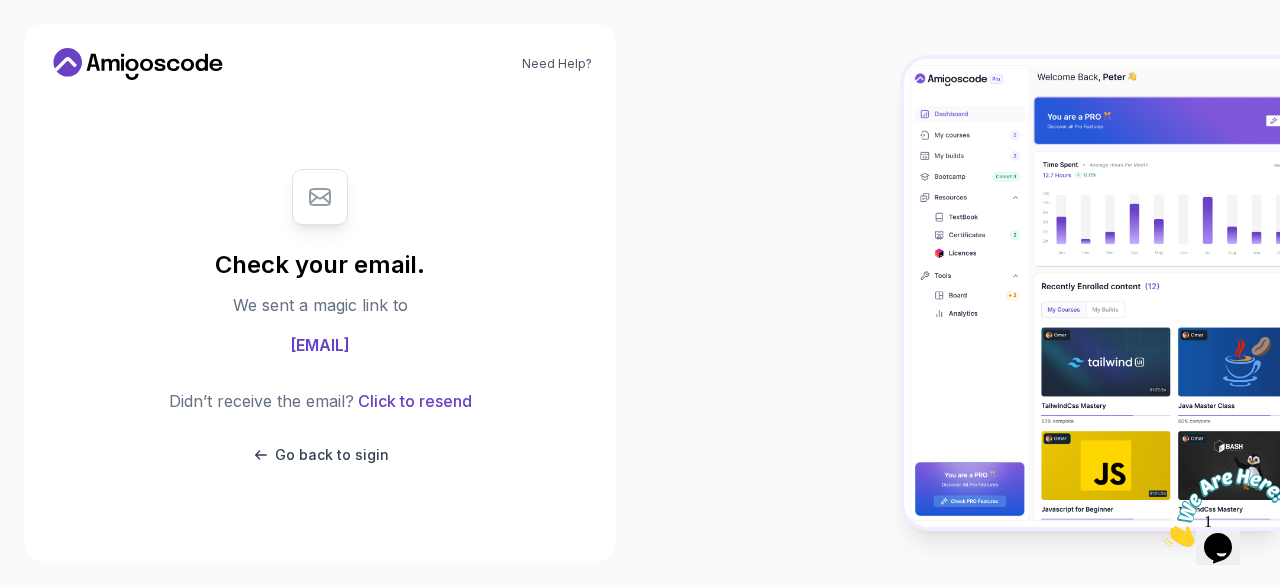 click at bounding box center [320, 197] 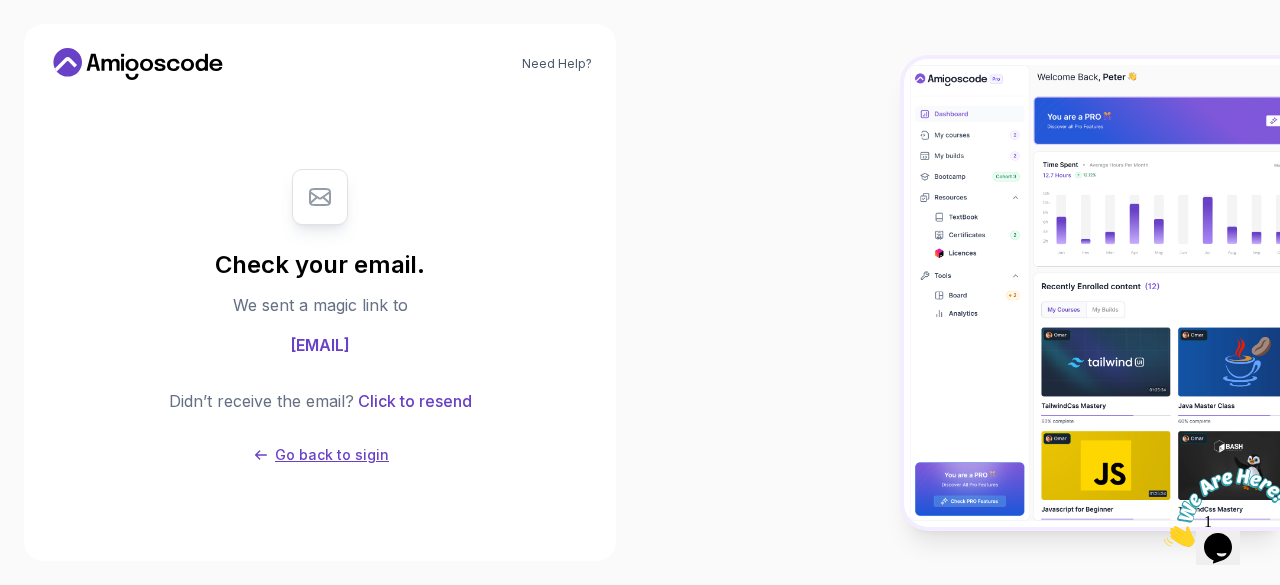 click on "Go back to sigin" at bounding box center [332, 455] 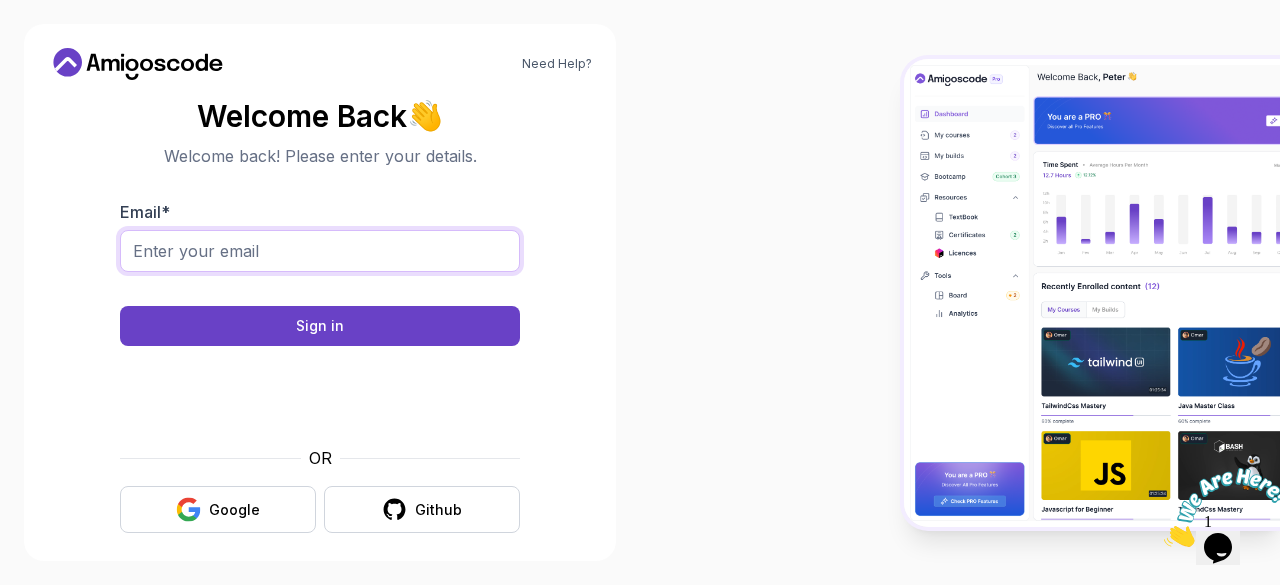 click on "Email *" at bounding box center [320, 251] 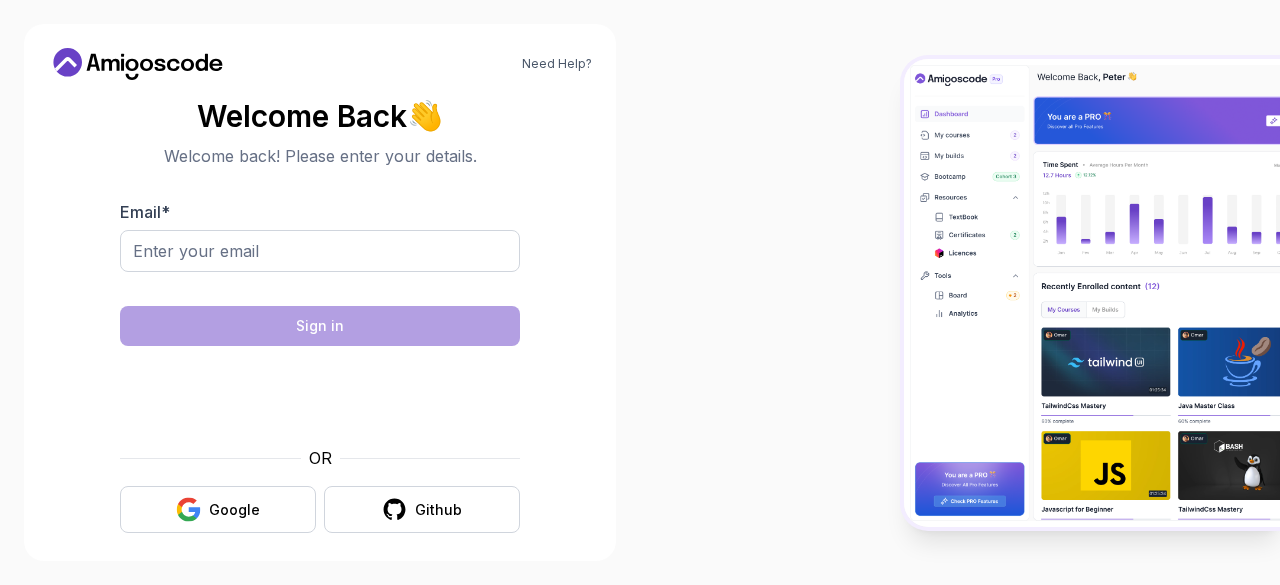 scroll, scrollTop: 0, scrollLeft: 0, axis: both 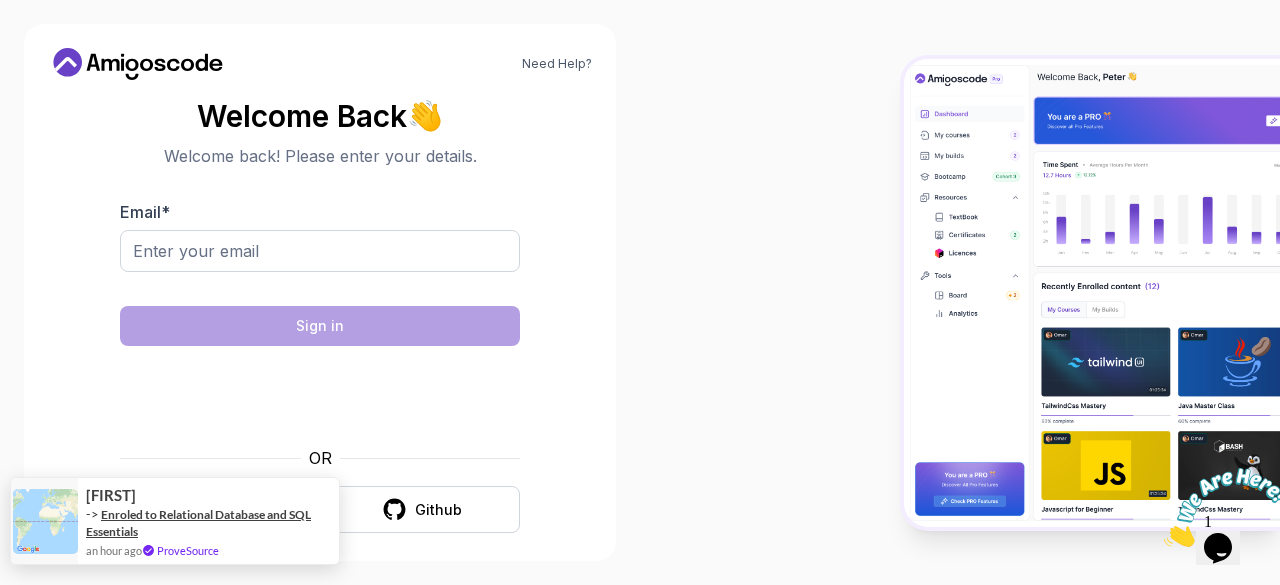 click on "Enroled to Relational Database and SQL Essentials" at bounding box center (198, 523) 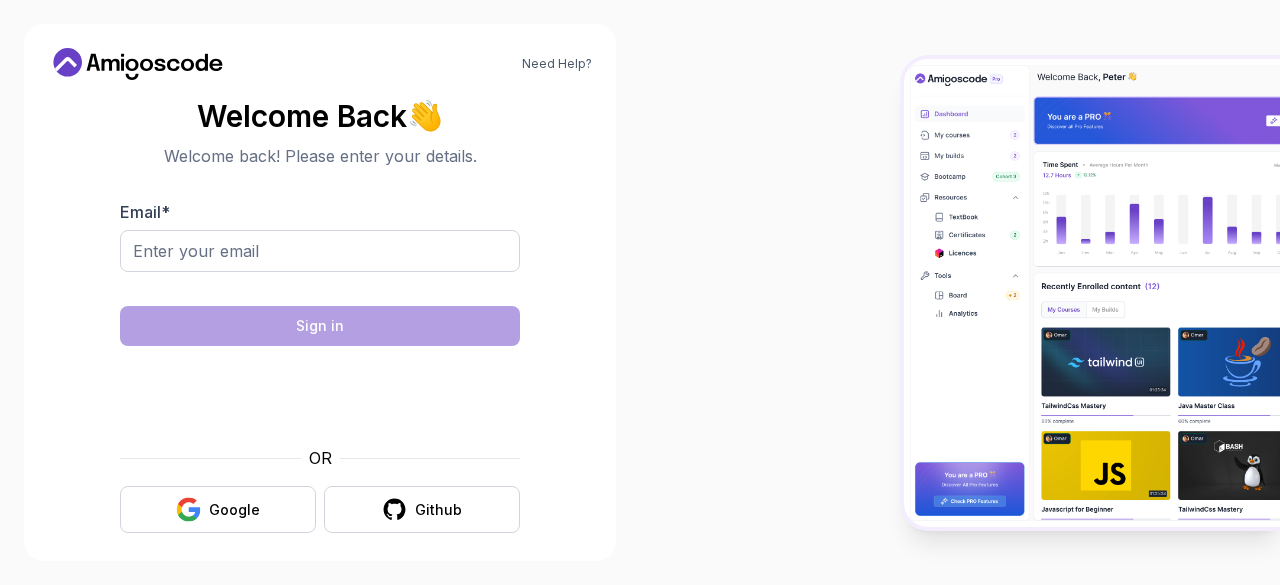 scroll, scrollTop: 0, scrollLeft: 0, axis: both 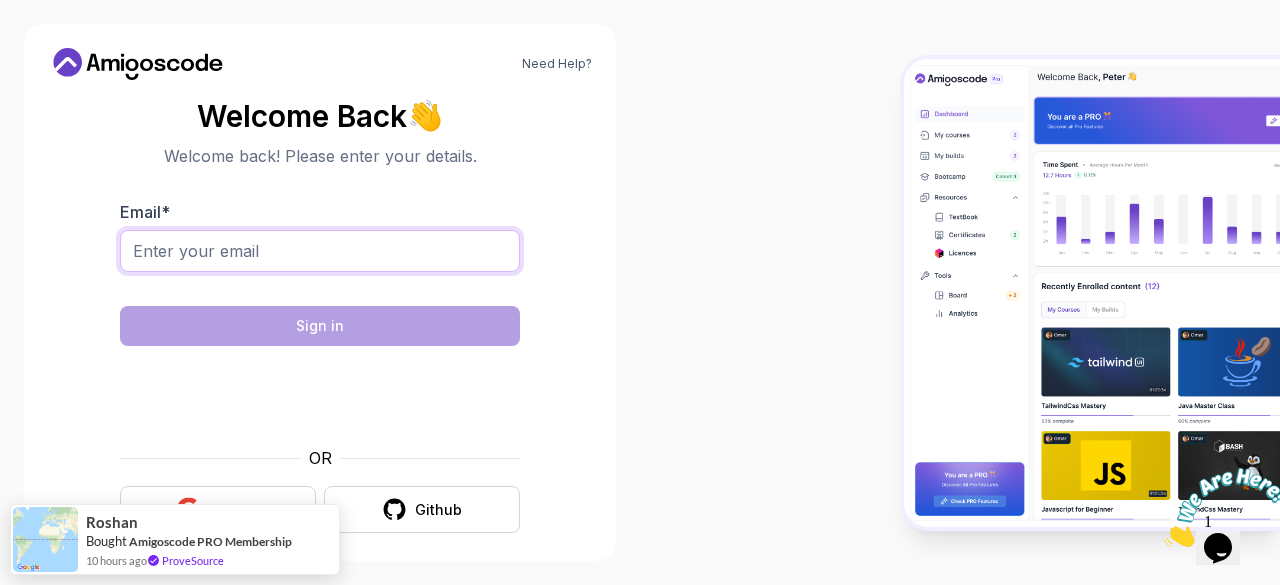 click on "Email *" at bounding box center [320, 251] 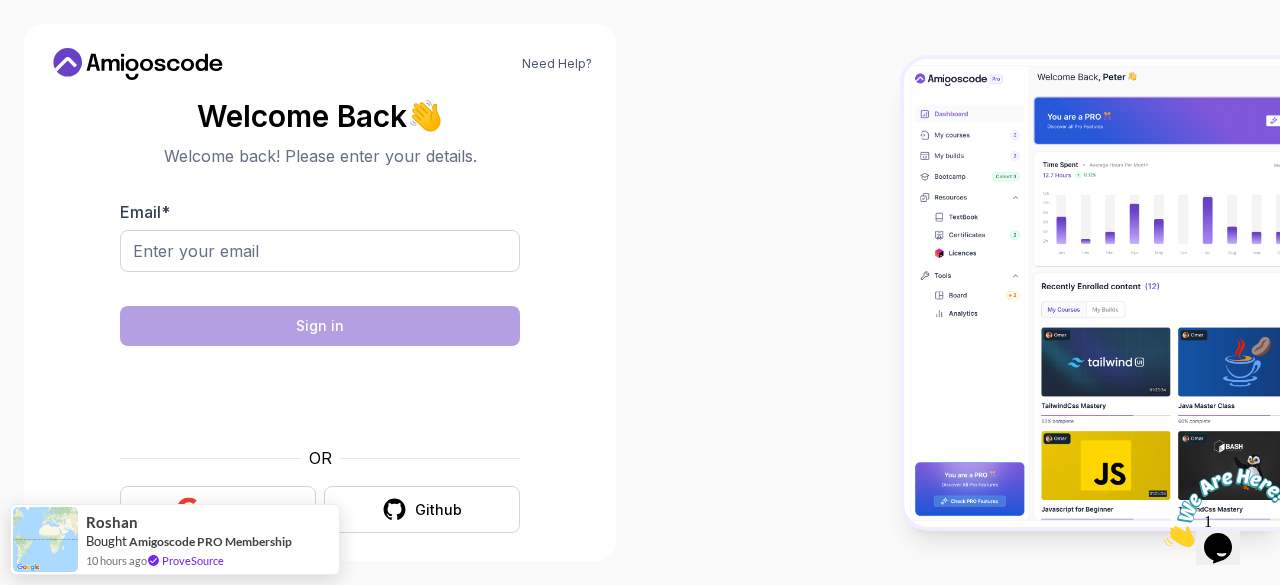 click at bounding box center [1092, 293] 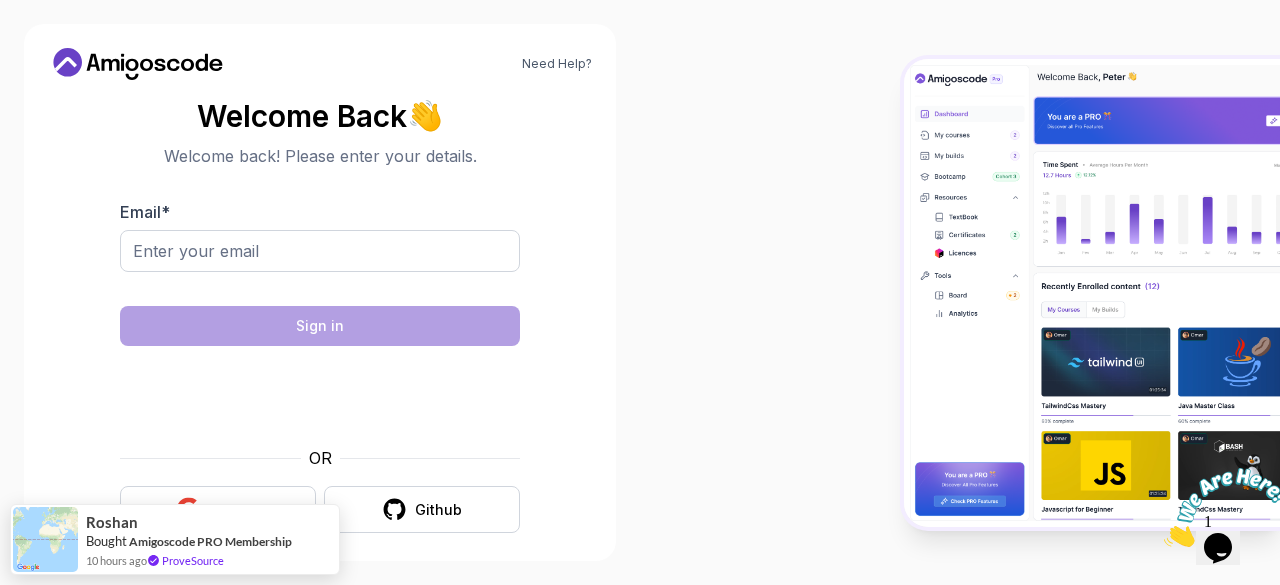 scroll, scrollTop: 15, scrollLeft: 0, axis: vertical 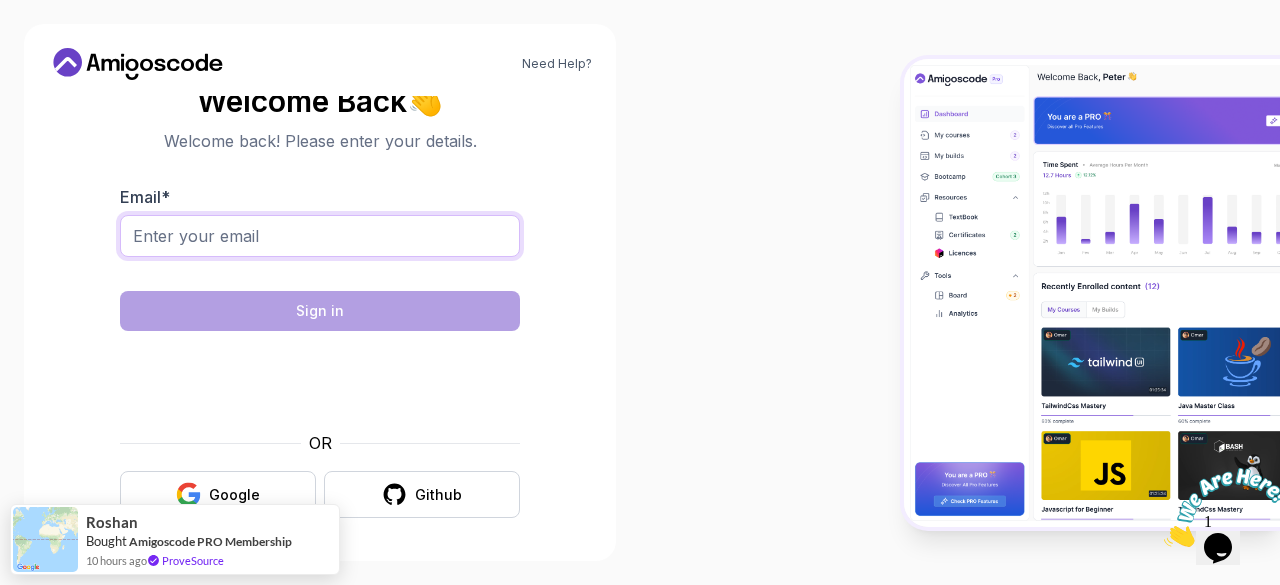 click on "Email *" at bounding box center [320, 236] 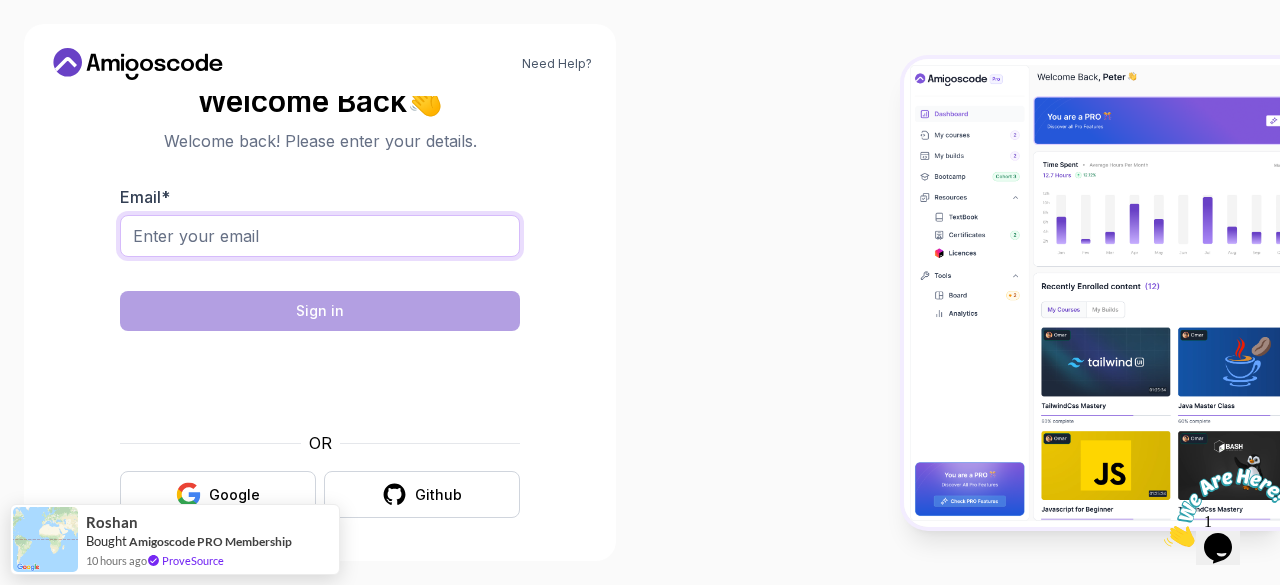 type on "[EMAIL]" 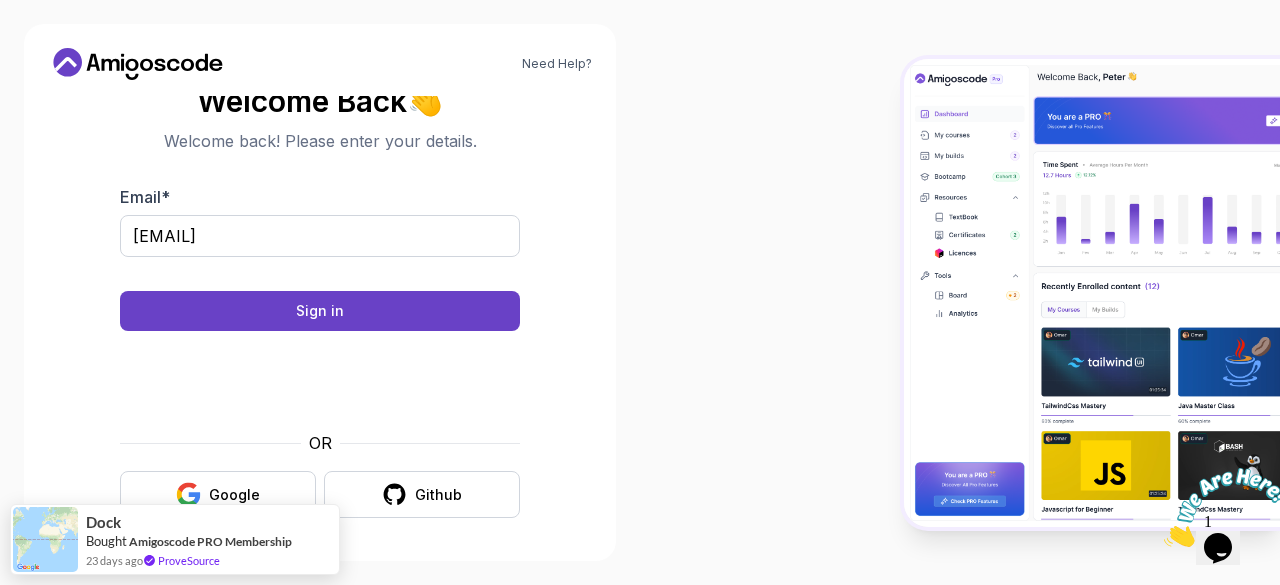 click on "Need Help? Welcome Back 👋 Welcome back! Please enter your details. Email * [EMAIL] Sign in OR Google Github
Dock Bought   Amigoscode PRO Membership 23 days ago     ProveSource" at bounding box center (640, 292) 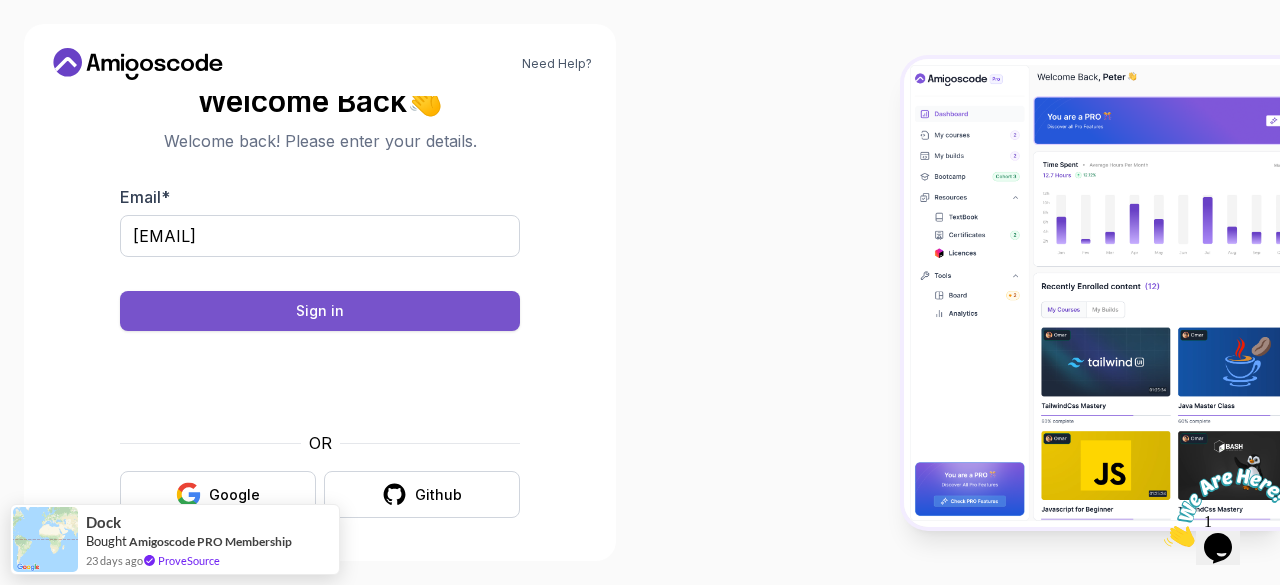 click on "Sign in" at bounding box center (320, 311) 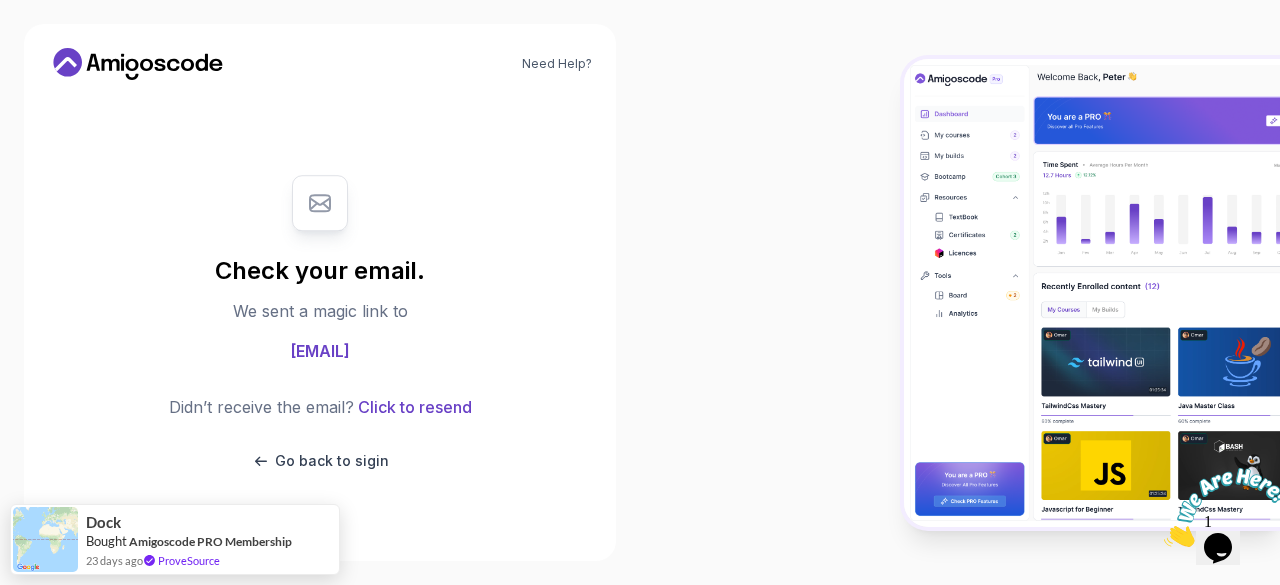 scroll, scrollTop: 0, scrollLeft: 0, axis: both 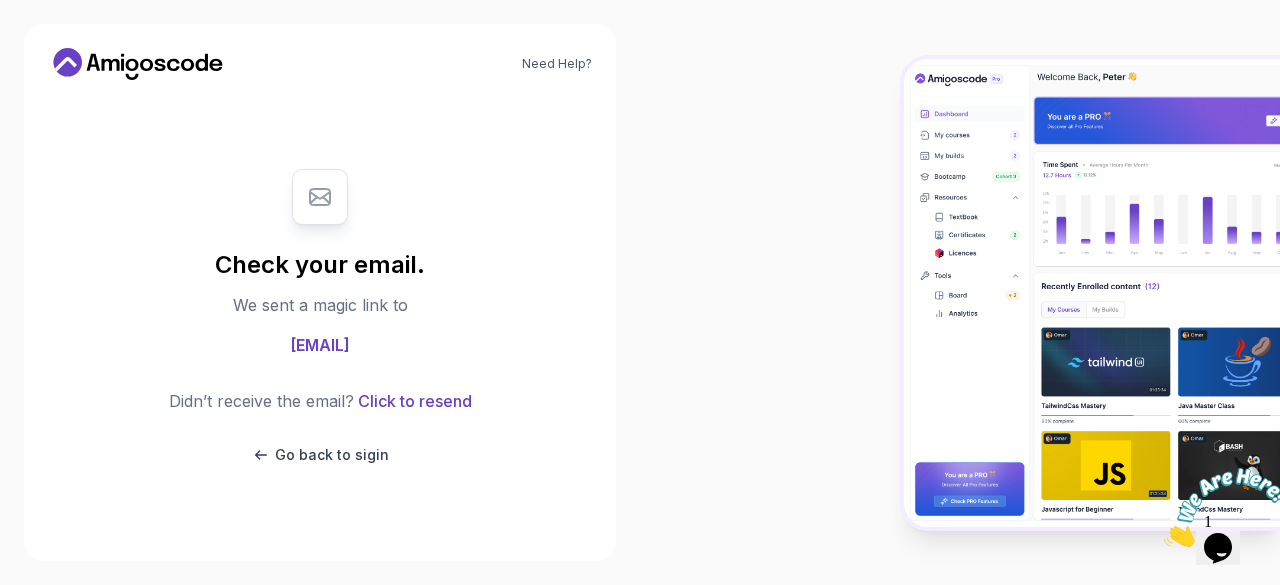 click on "mitalirade93@gmail.com" at bounding box center (320, 345) 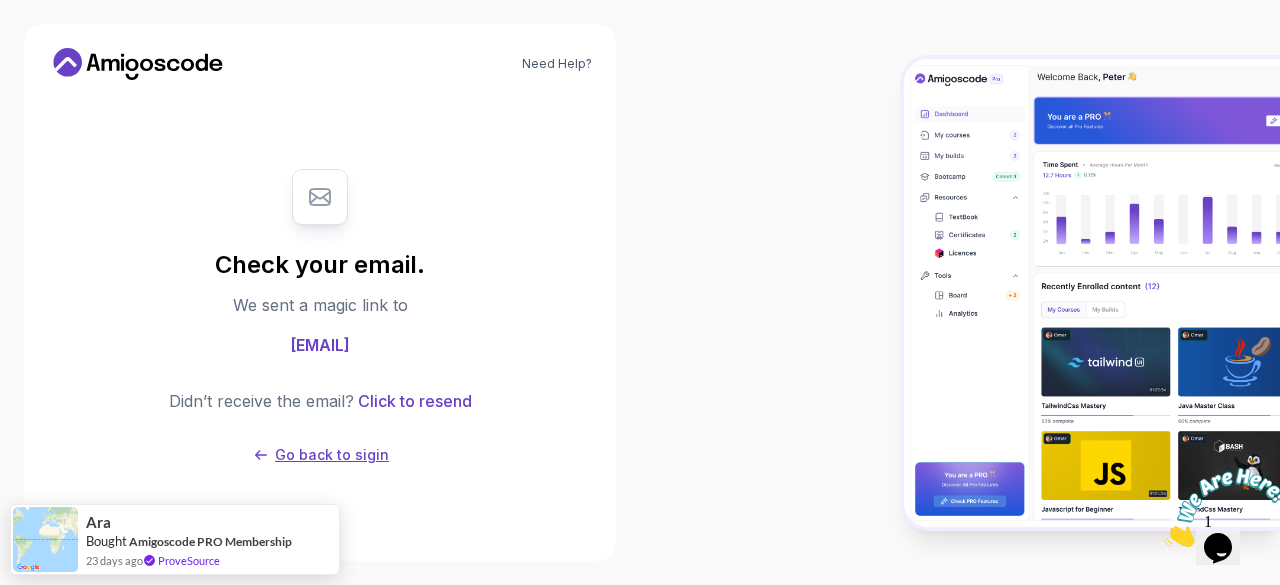 click on "Go back to sigin" at bounding box center [332, 455] 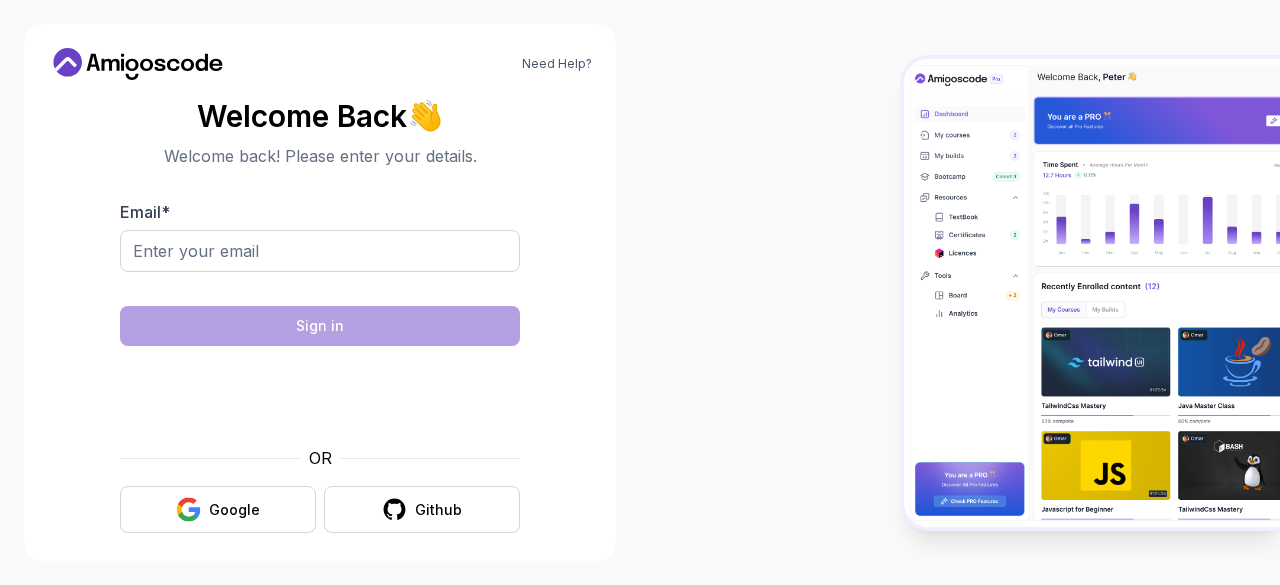scroll, scrollTop: 0, scrollLeft: 0, axis: both 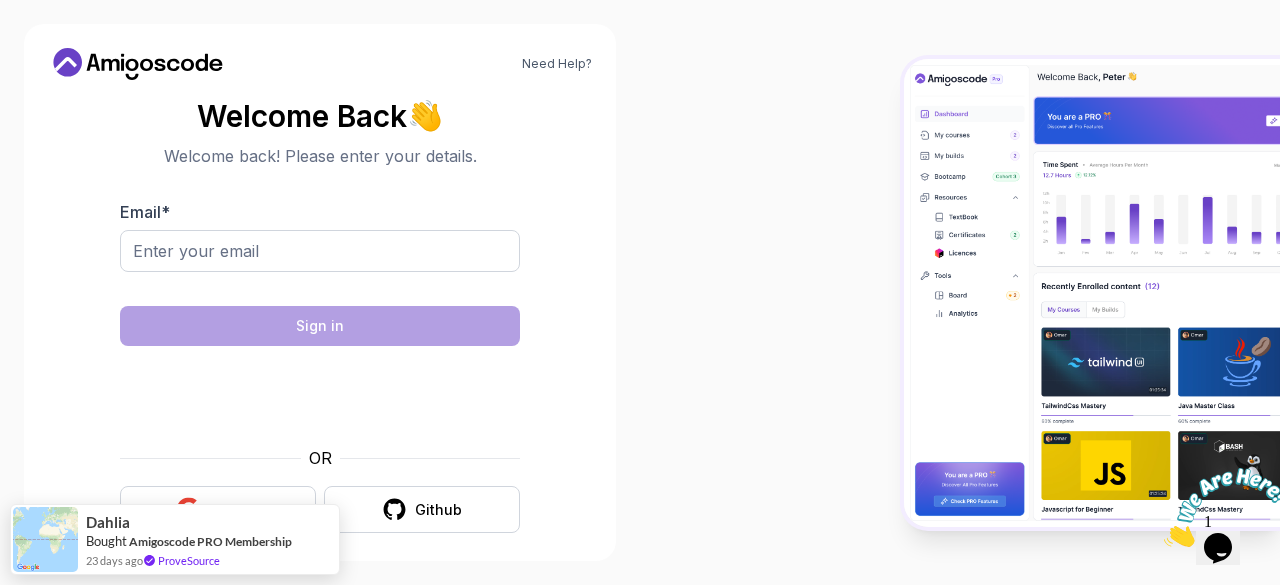 click at bounding box center (1092, 293) 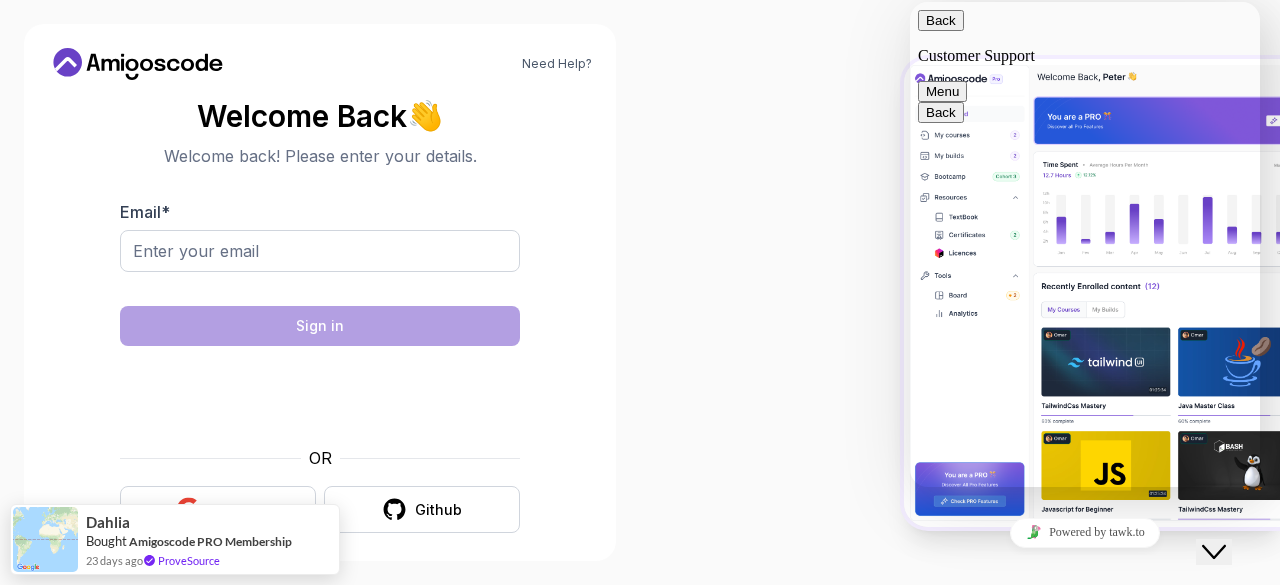 click at bounding box center (910, 2) 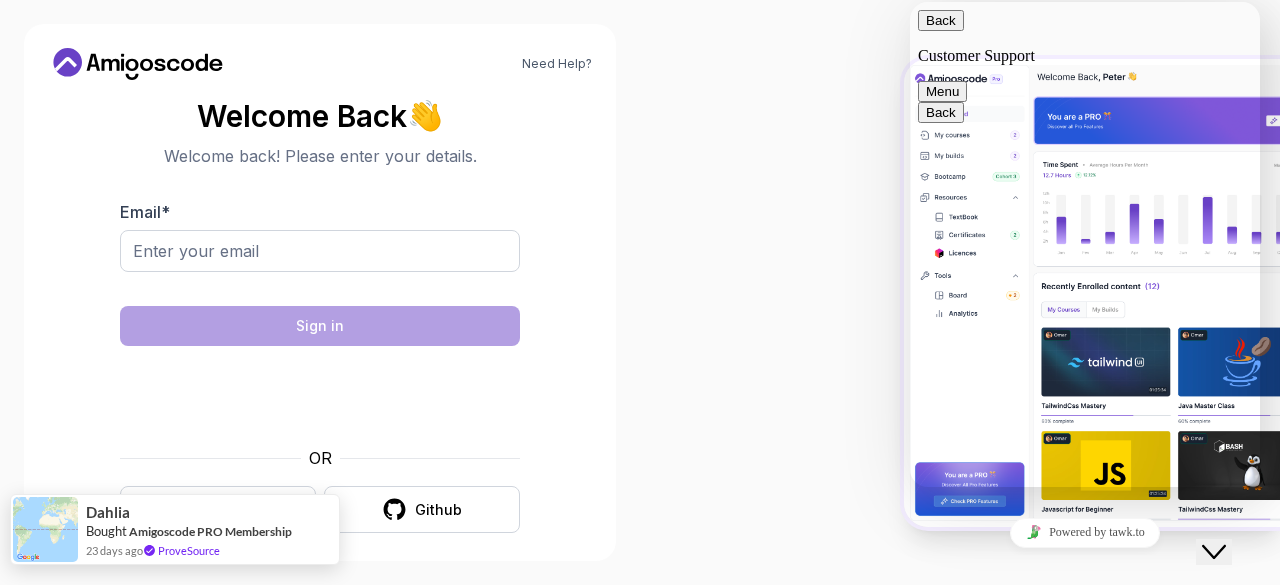 click on "Dahlia" at bounding box center (209, 513) 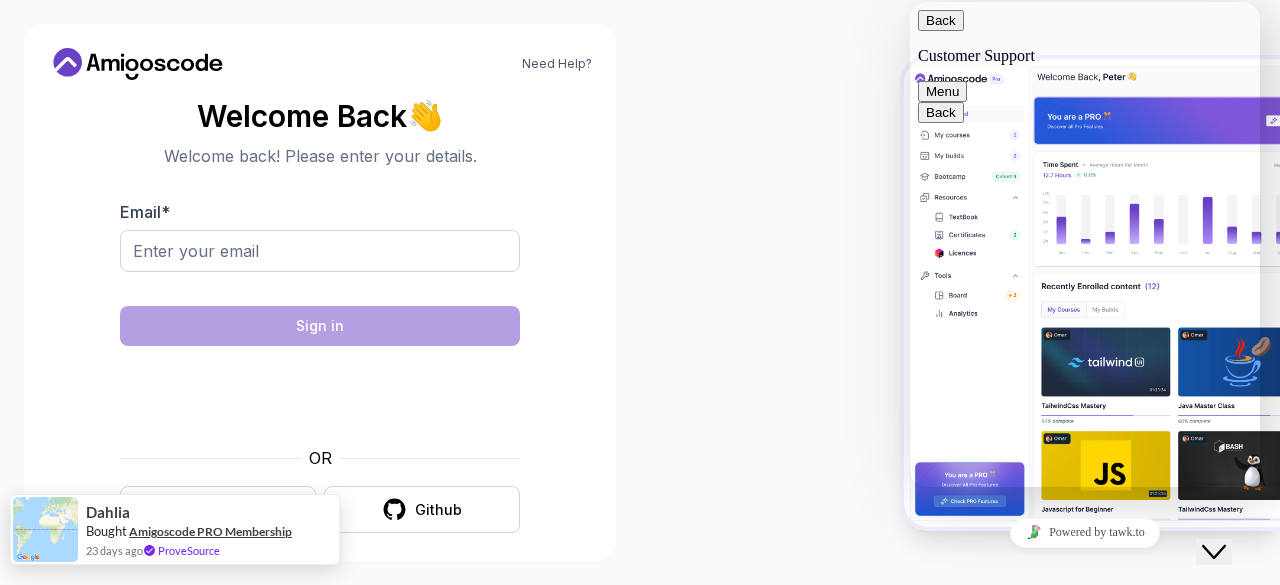 click on "Amigoscode PRO Membership" at bounding box center (210, 531) 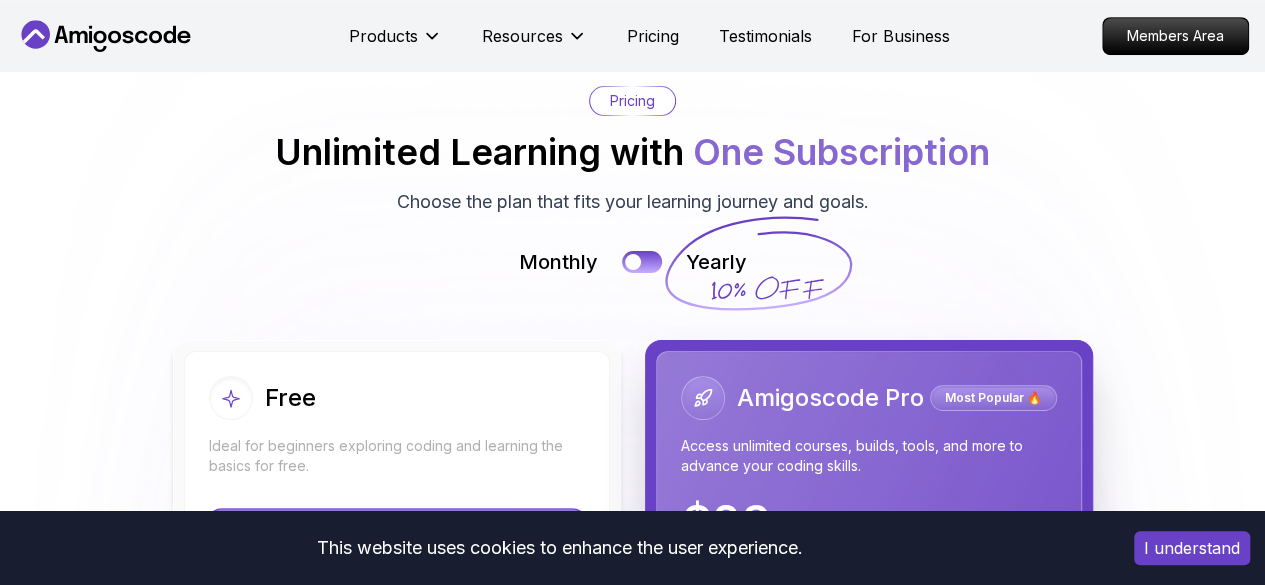 scroll, scrollTop: 4286, scrollLeft: 0, axis: vertical 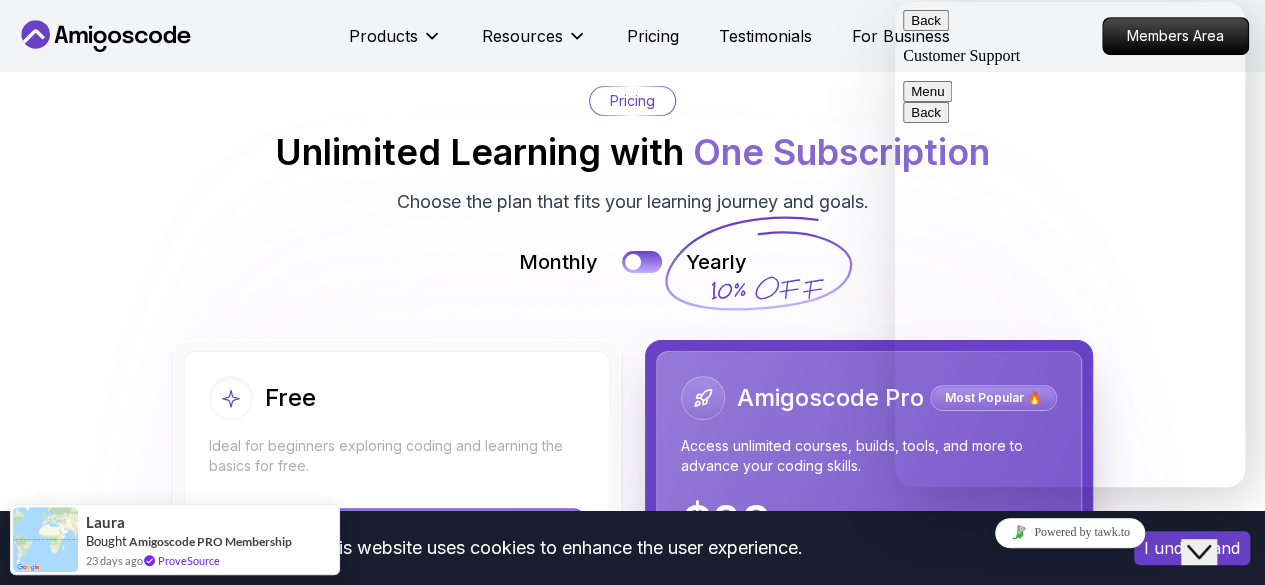 click on "Menu" at bounding box center [927, 91] 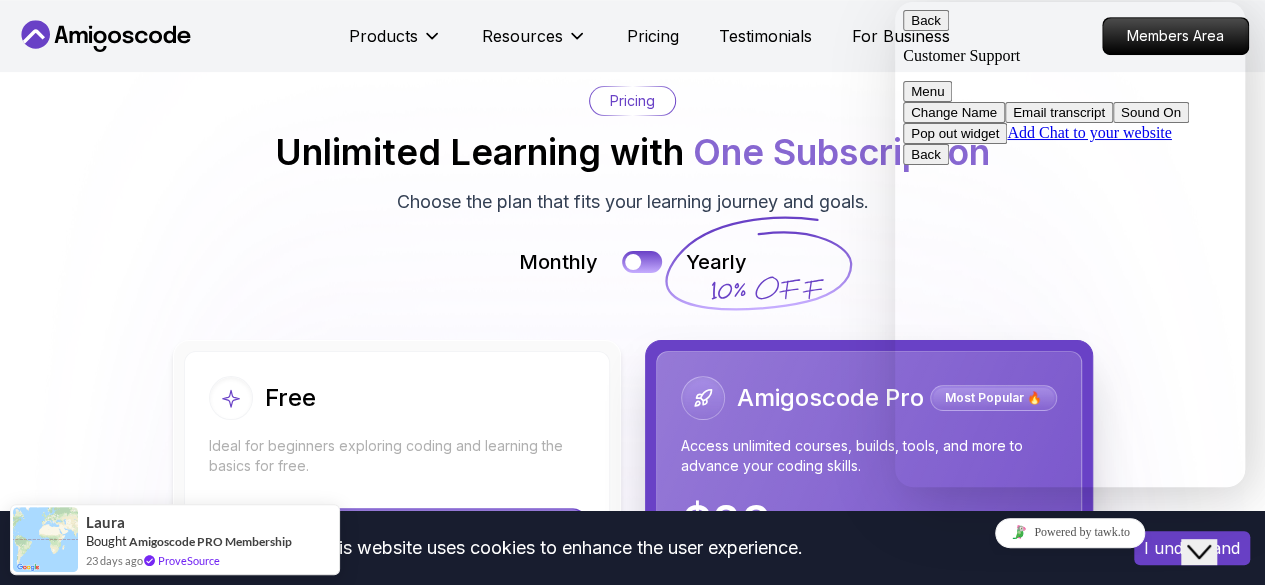 click at bounding box center (632, 986) 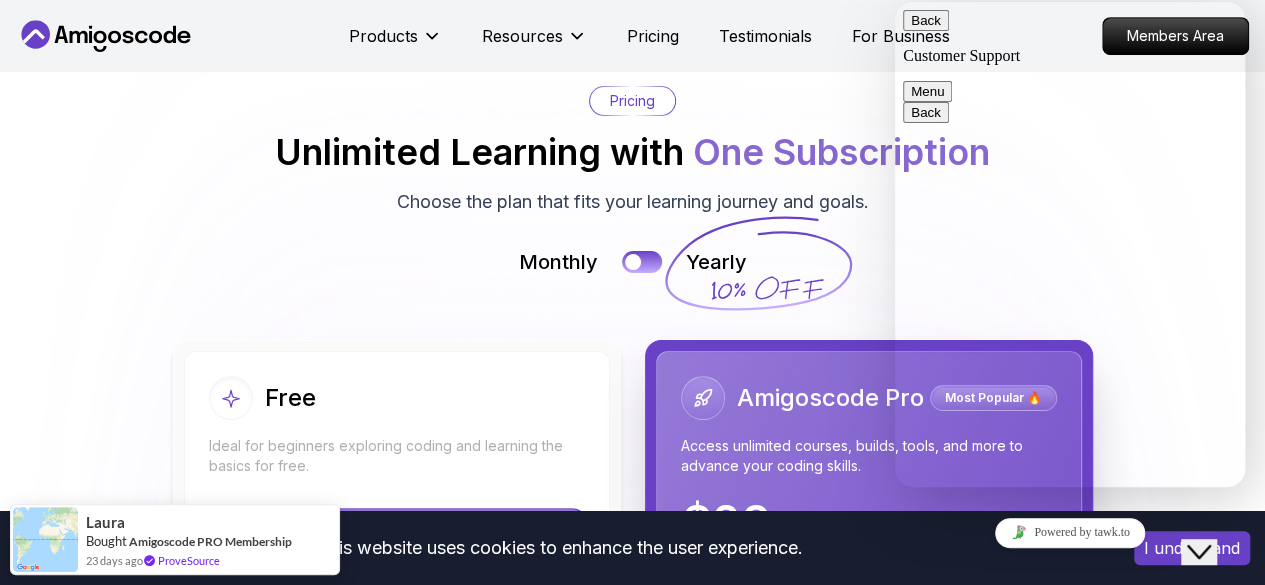 click at bounding box center (632, 986) 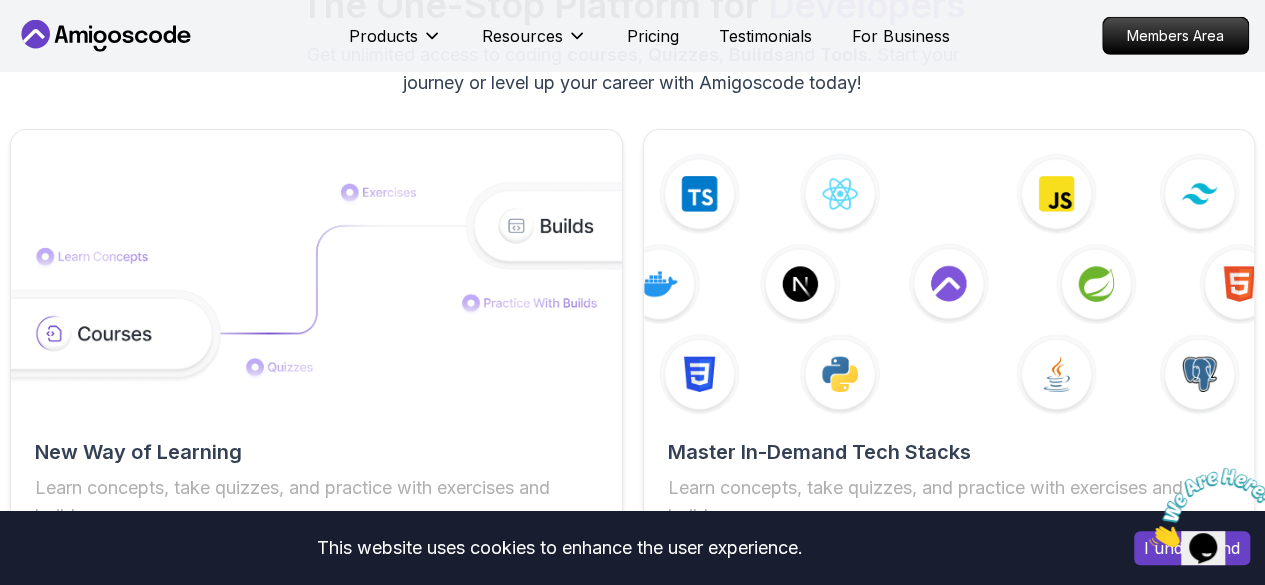 scroll, scrollTop: 3125, scrollLeft: 0, axis: vertical 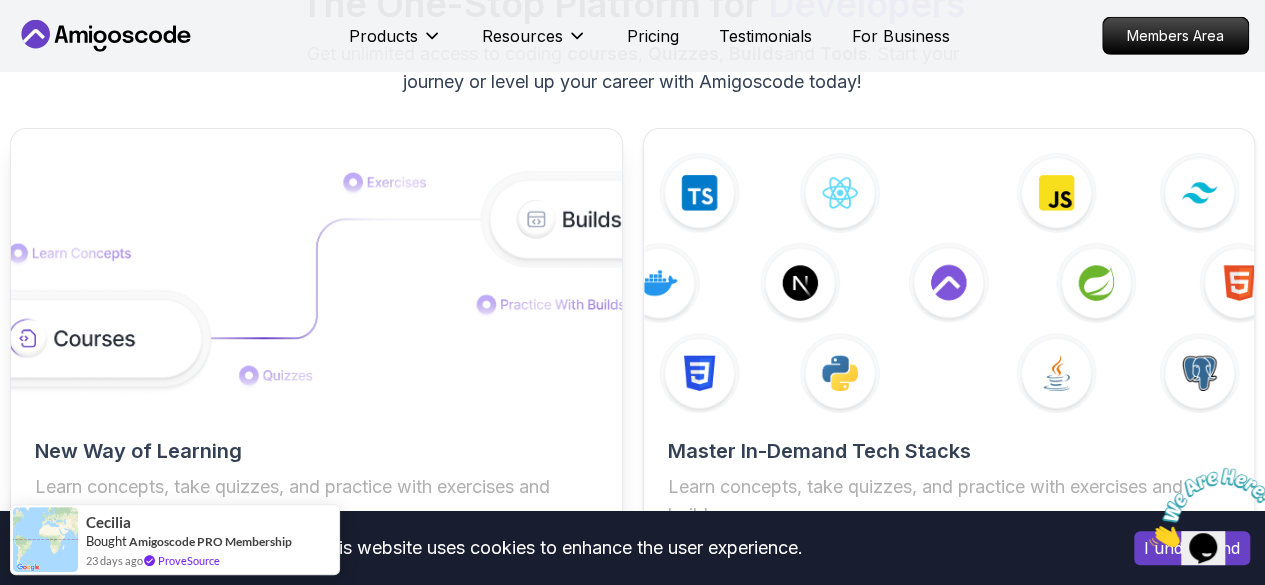 click at bounding box center [316, 283] 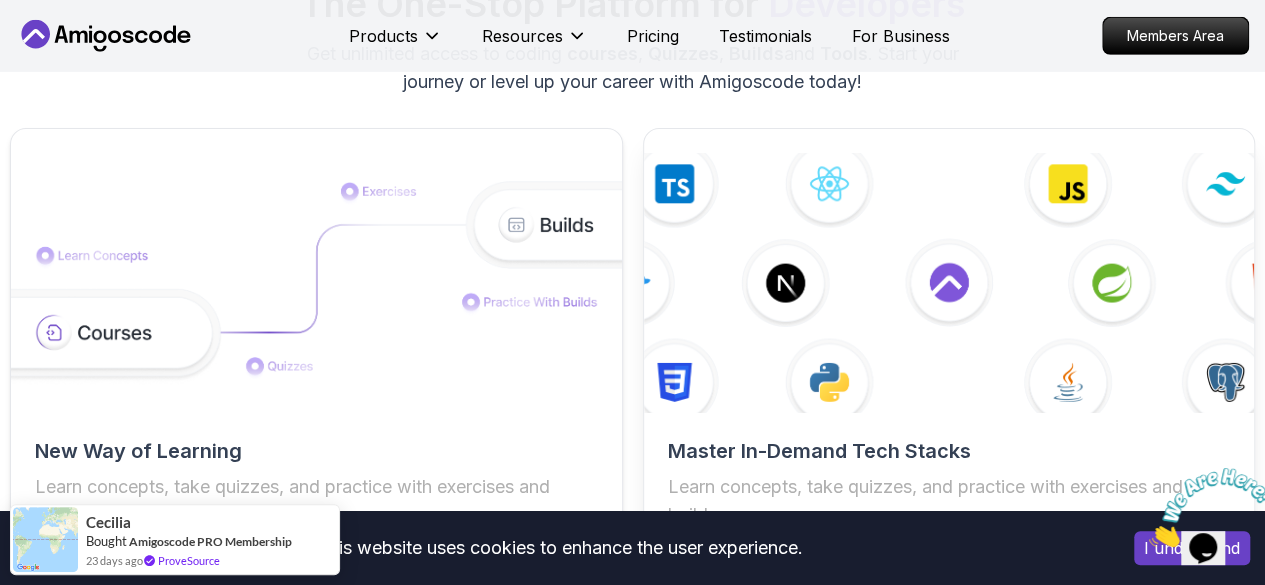 click at bounding box center (949, 283) 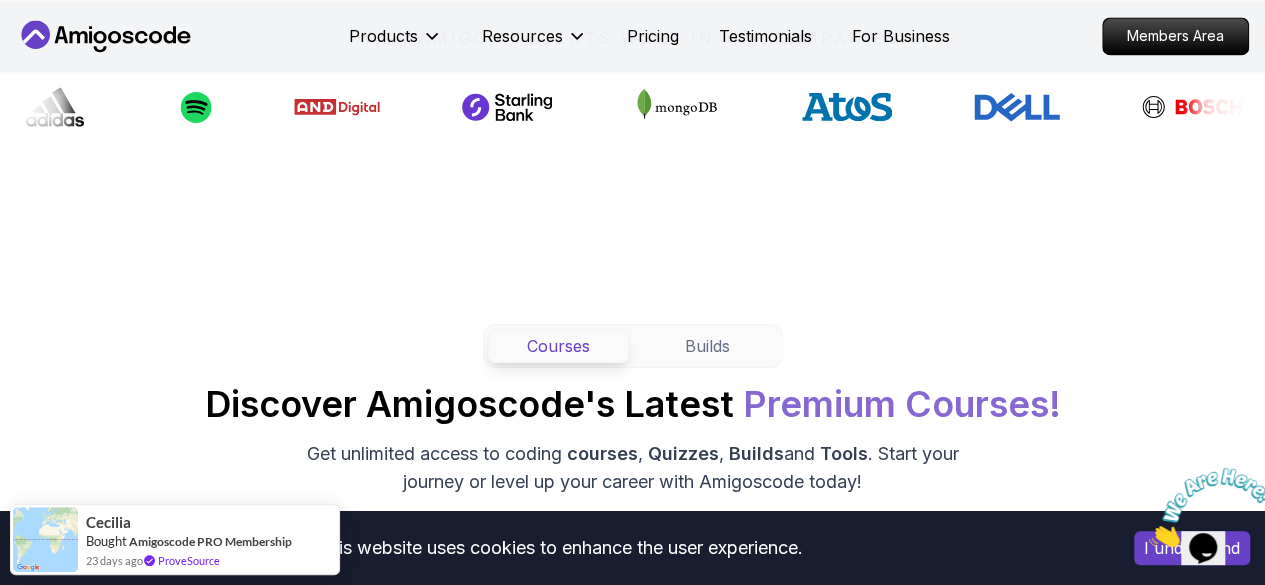 scroll, scrollTop: 1643, scrollLeft: 0, axis: vertical 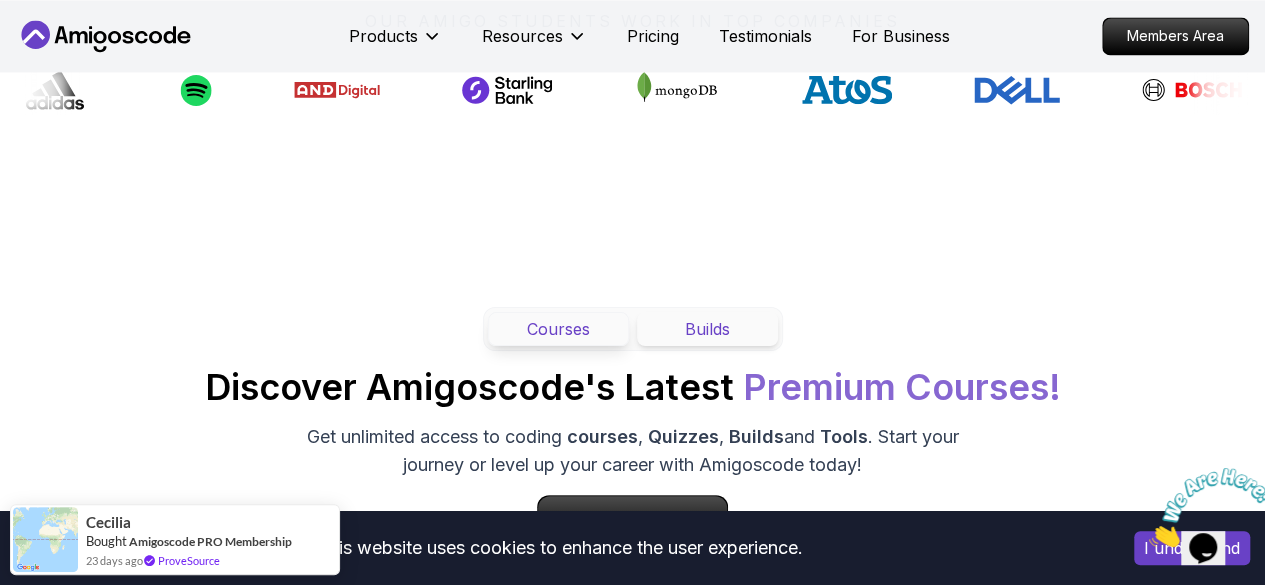 click on "Builds" at bounding box center (707, 329) 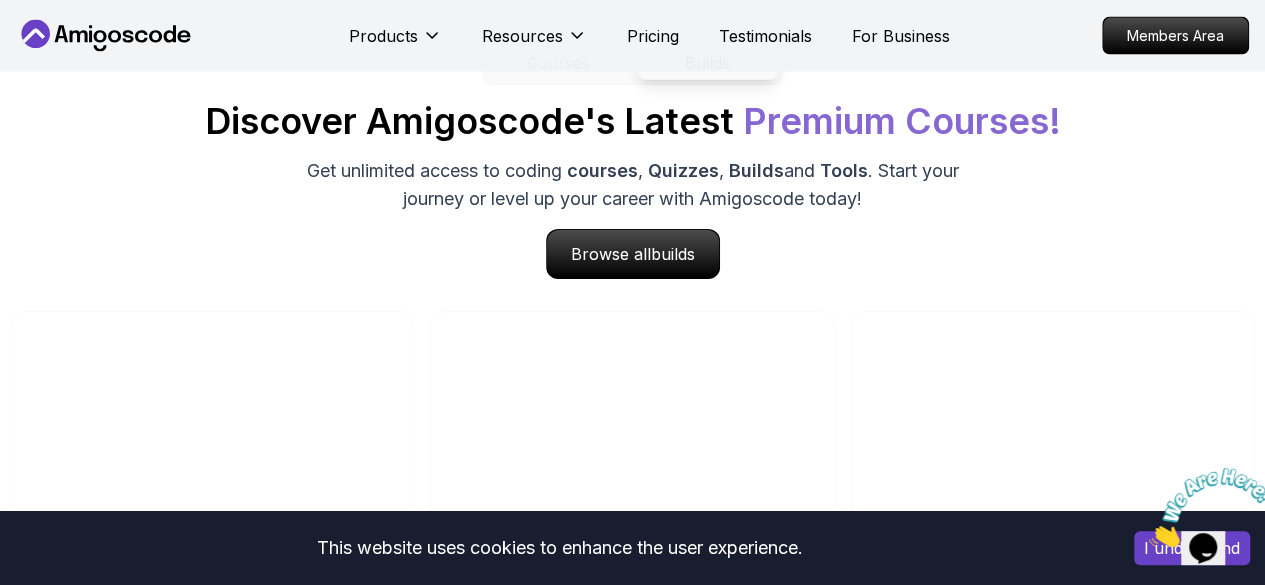 scroll, scrollTop: 1740, scrollLeft: 0, axis: vertical 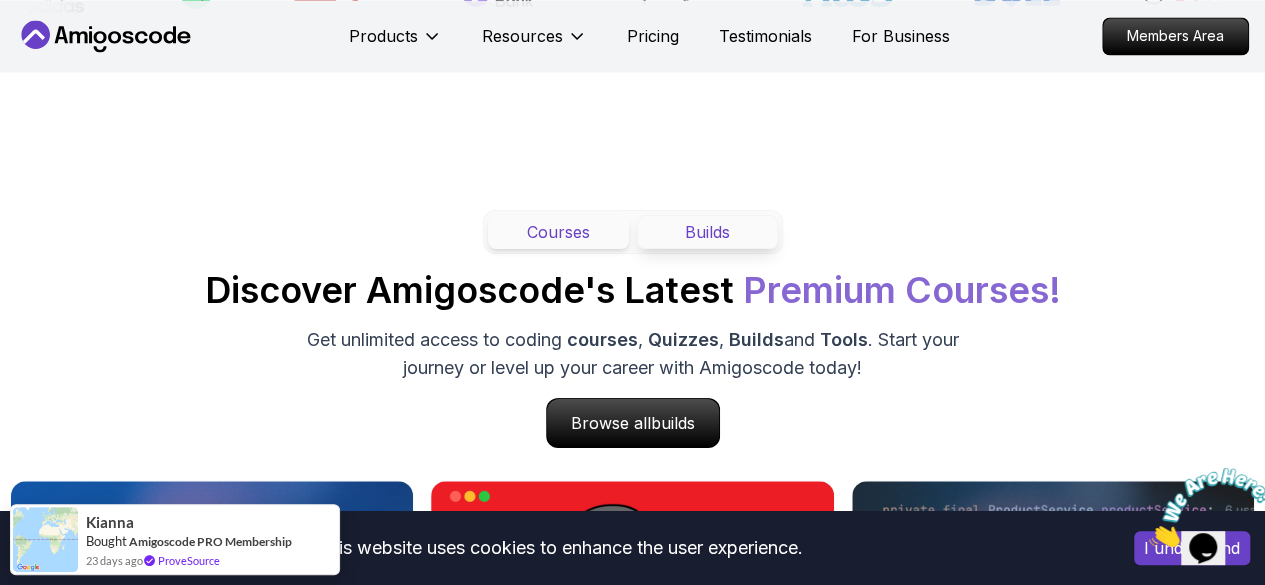 click on "Courses" at bounding box center [558, 232] 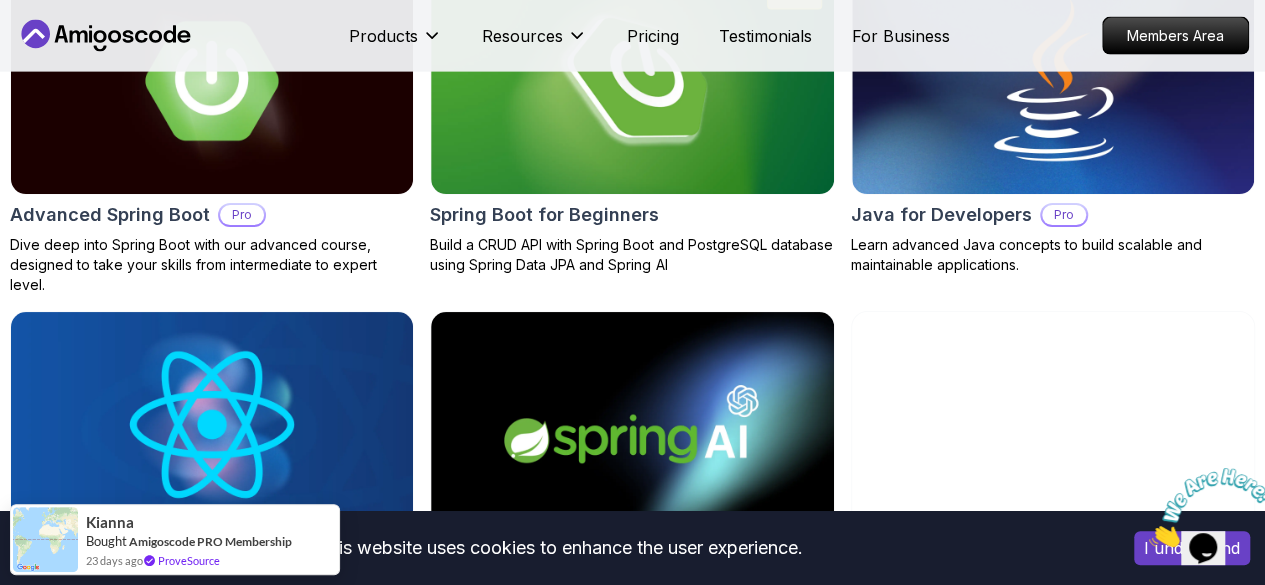 scroll, scrollTop: 2256, scrollLeft: 0, axis: vertical 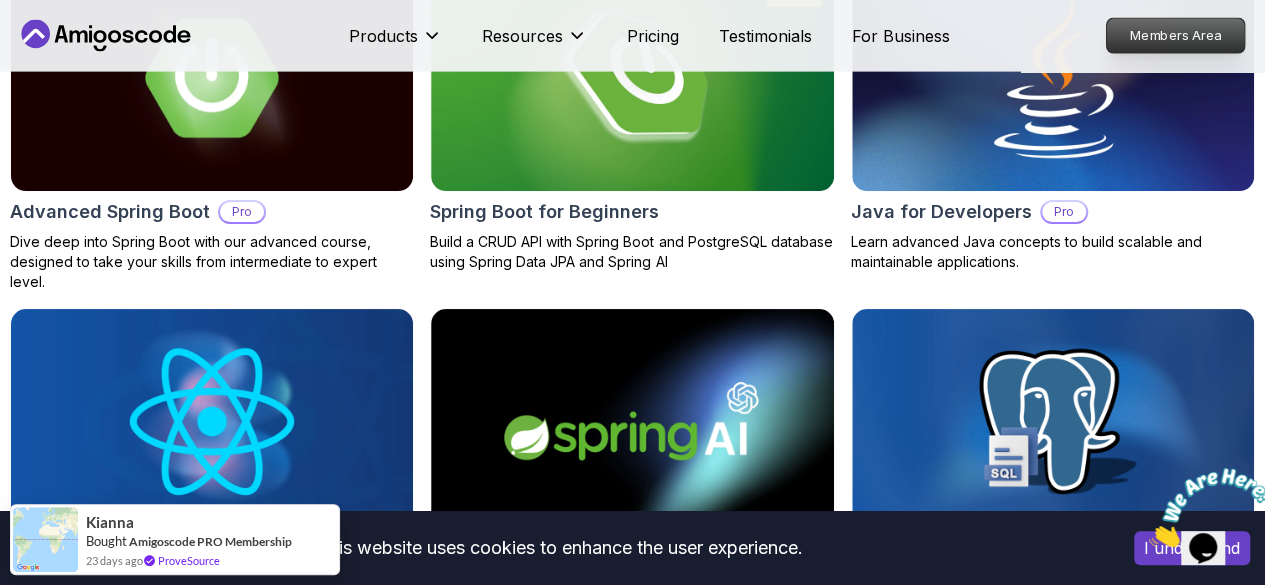 click on "Members Area" at bounding box center [1176, 36] 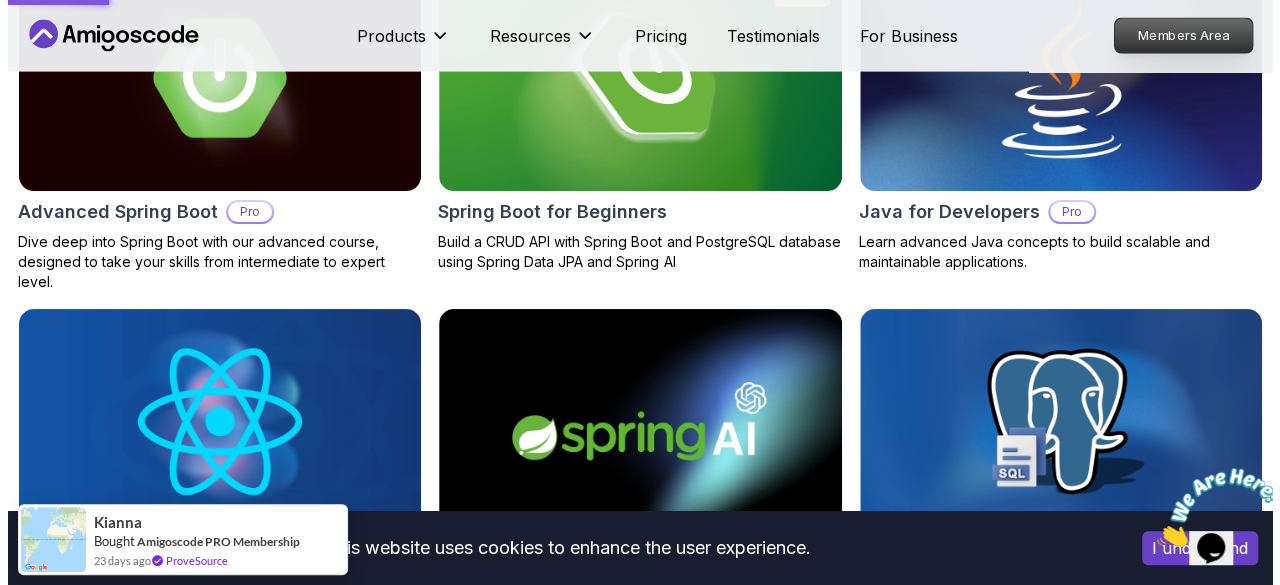 scroll, scrollTop: 0, scrollLeft: 0, axis: both 